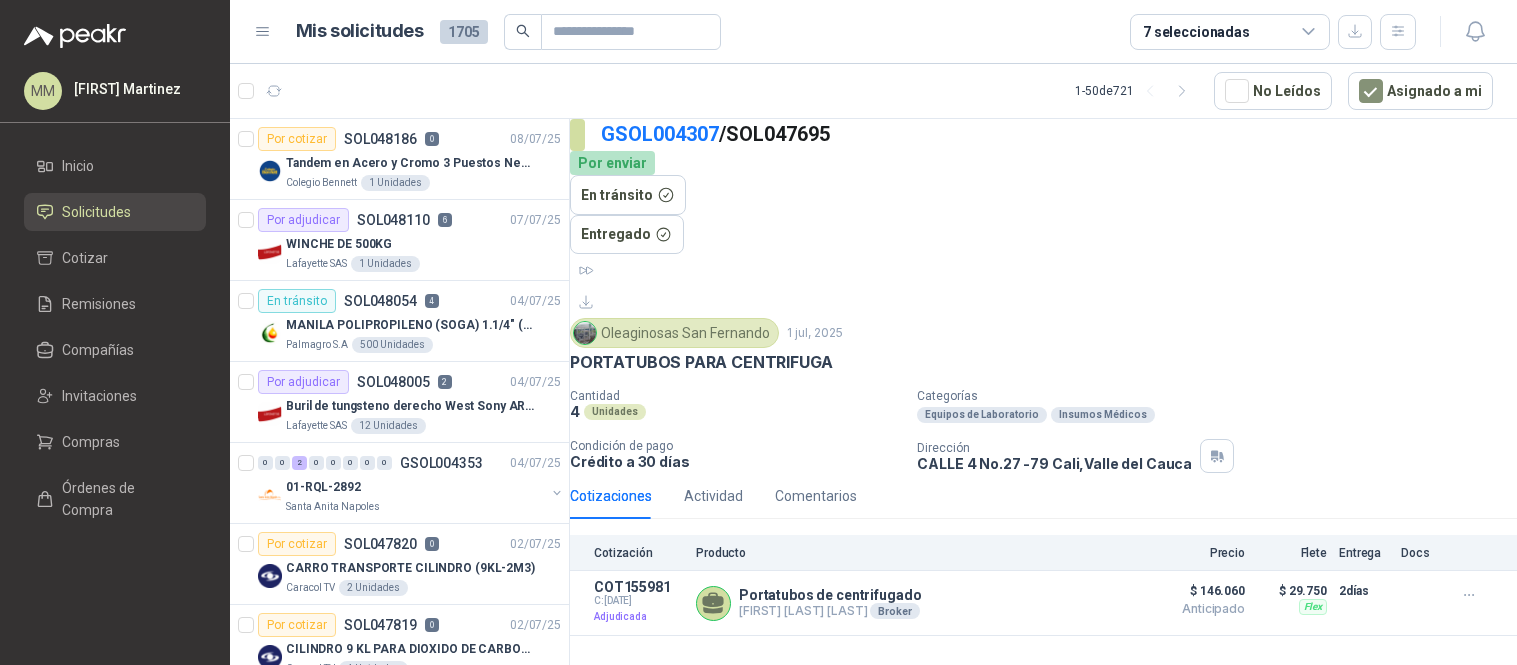 scroll, scrollTop: 0, scrollLeft: 0, axis: both 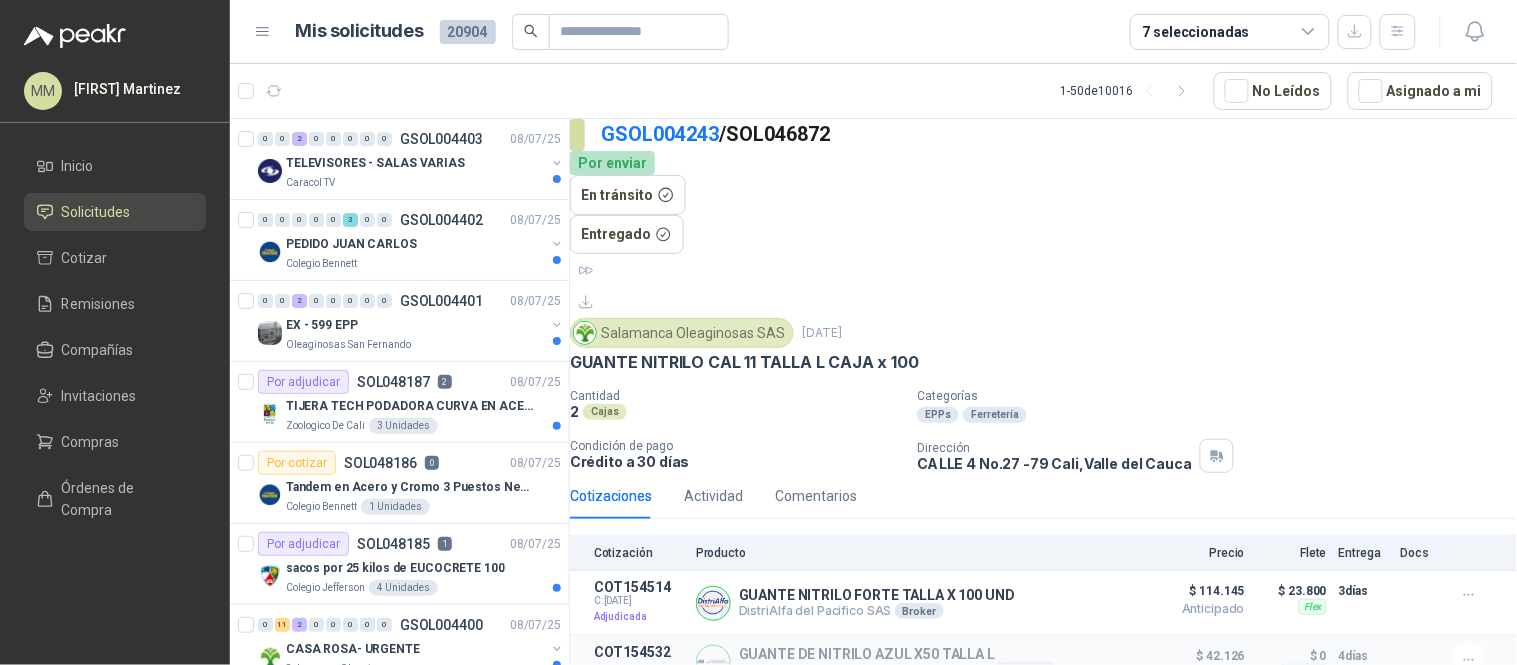 click on "Salamanca Oleaginosas SAS 27 jun, 2025" at bounding box center [1043, 333] 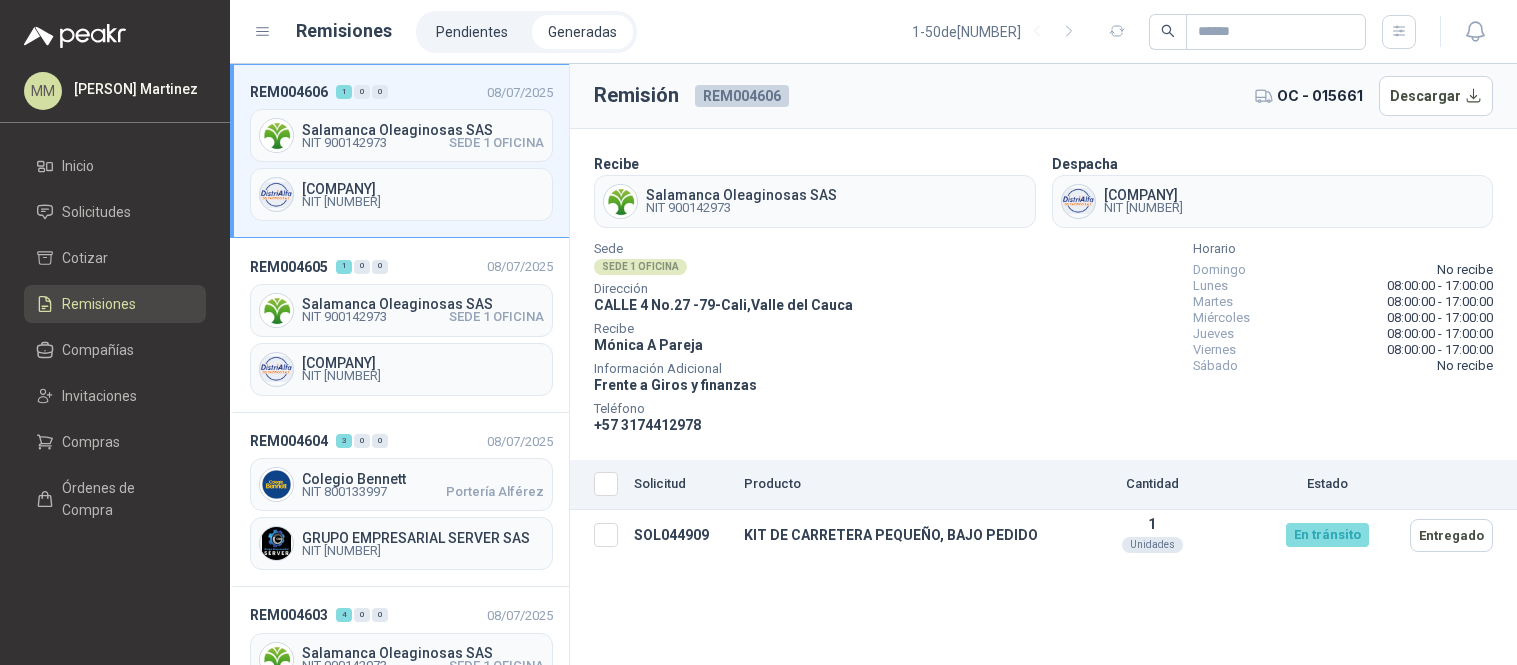scroll, scrollTop: 0, scrollLeft: 0, axis: both 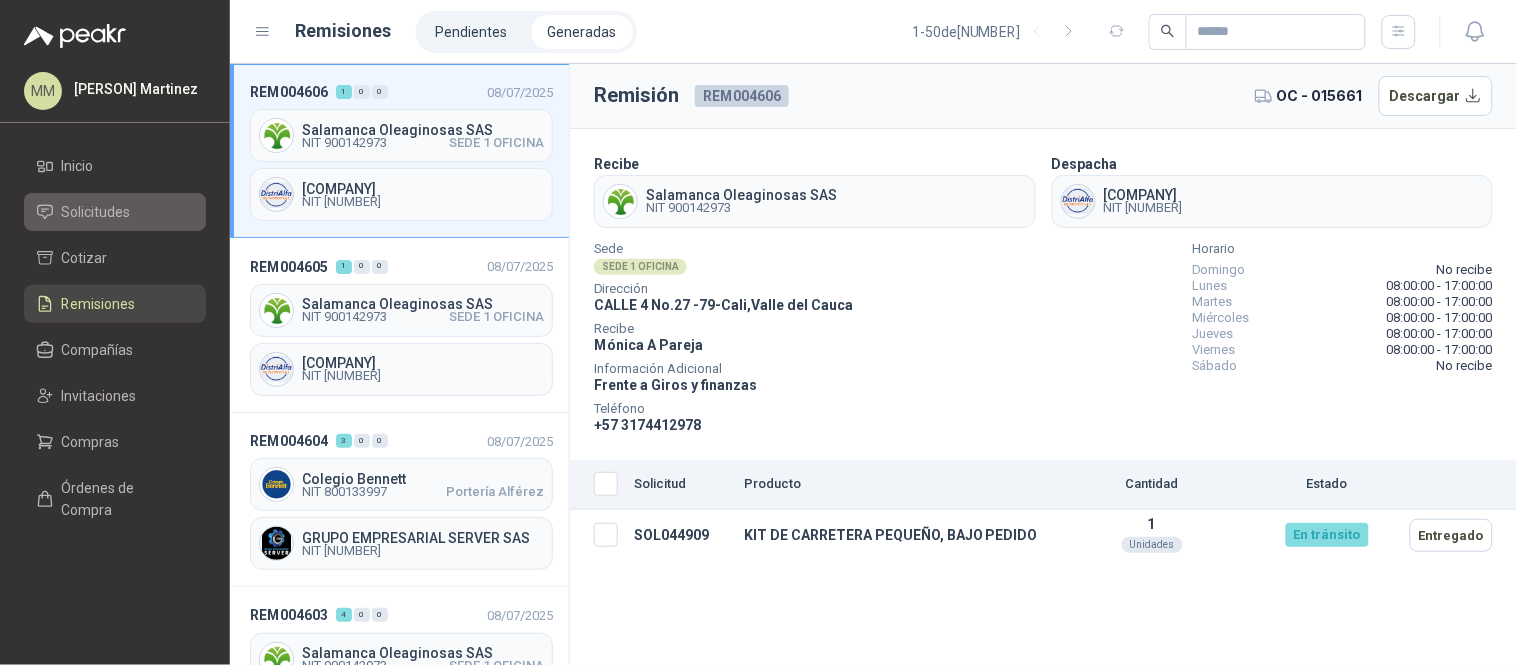 click on "Solicitudes" at bounding box center (115, 212) 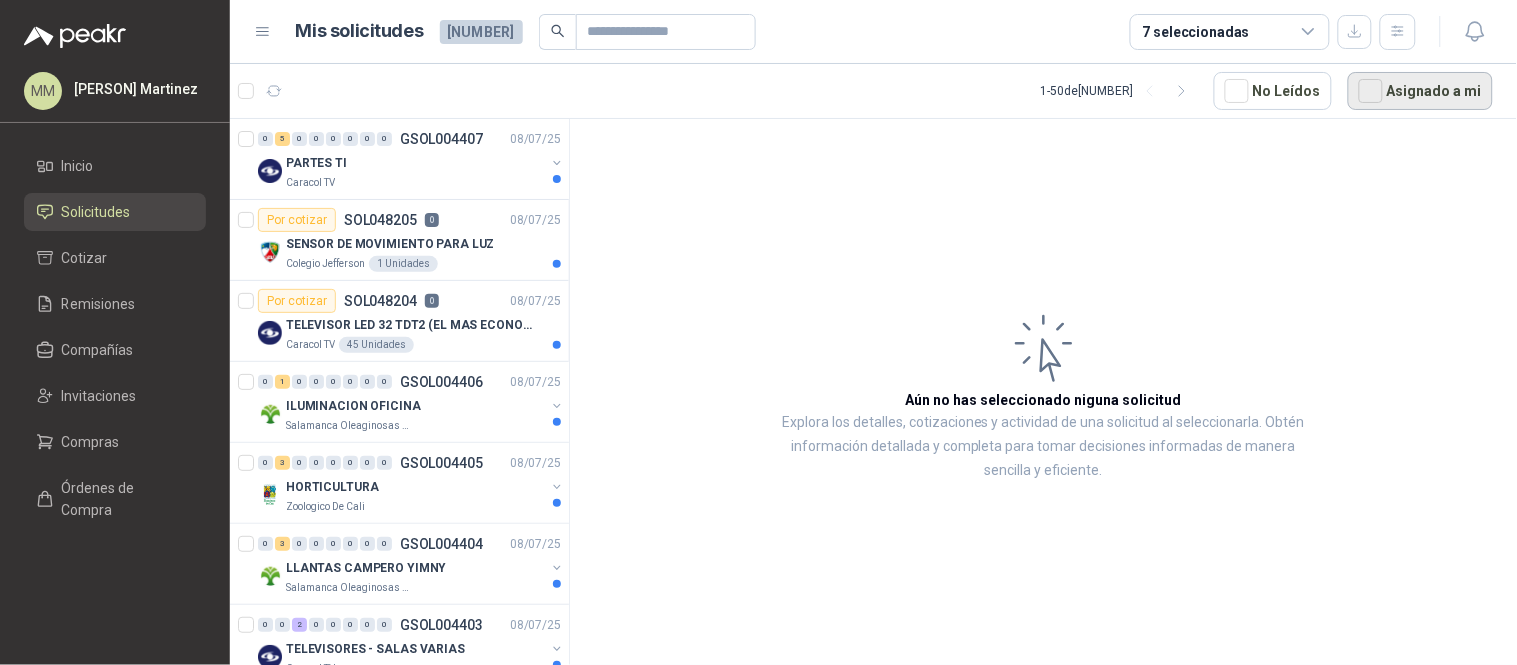 click on "Asignado a mi" at bounding box center (1420, 91) 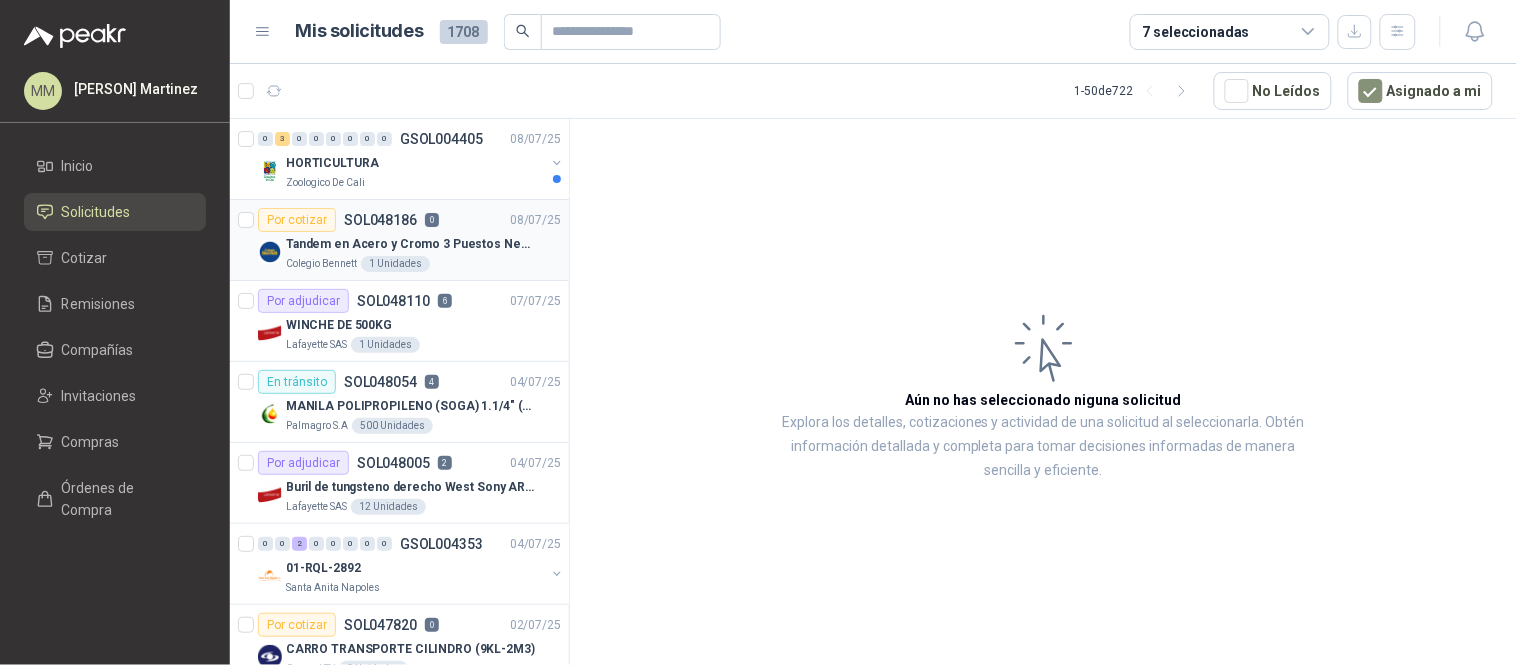click on "Tandem en Acero y Cromo 3 Puestos Negro" at bounding box center [410, 244] 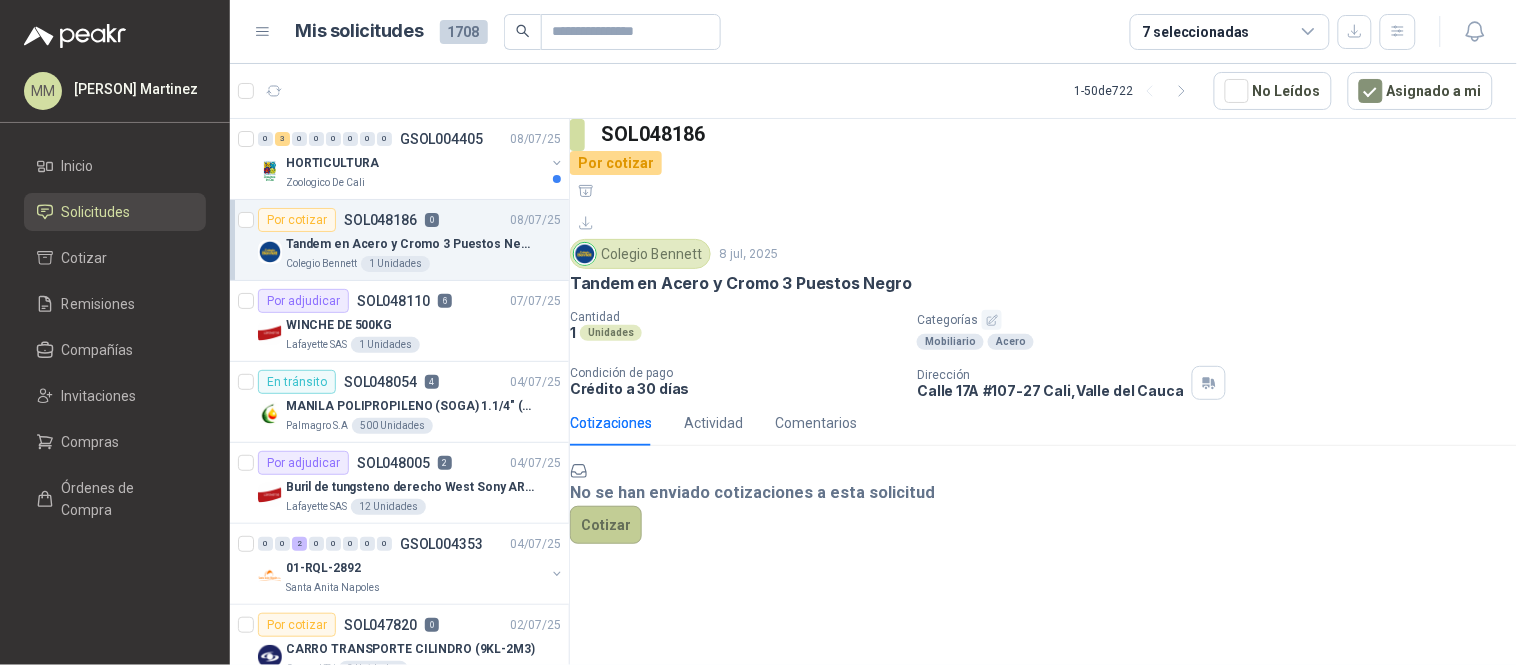 click on "Cotizar" at bounding box center (606, 525) 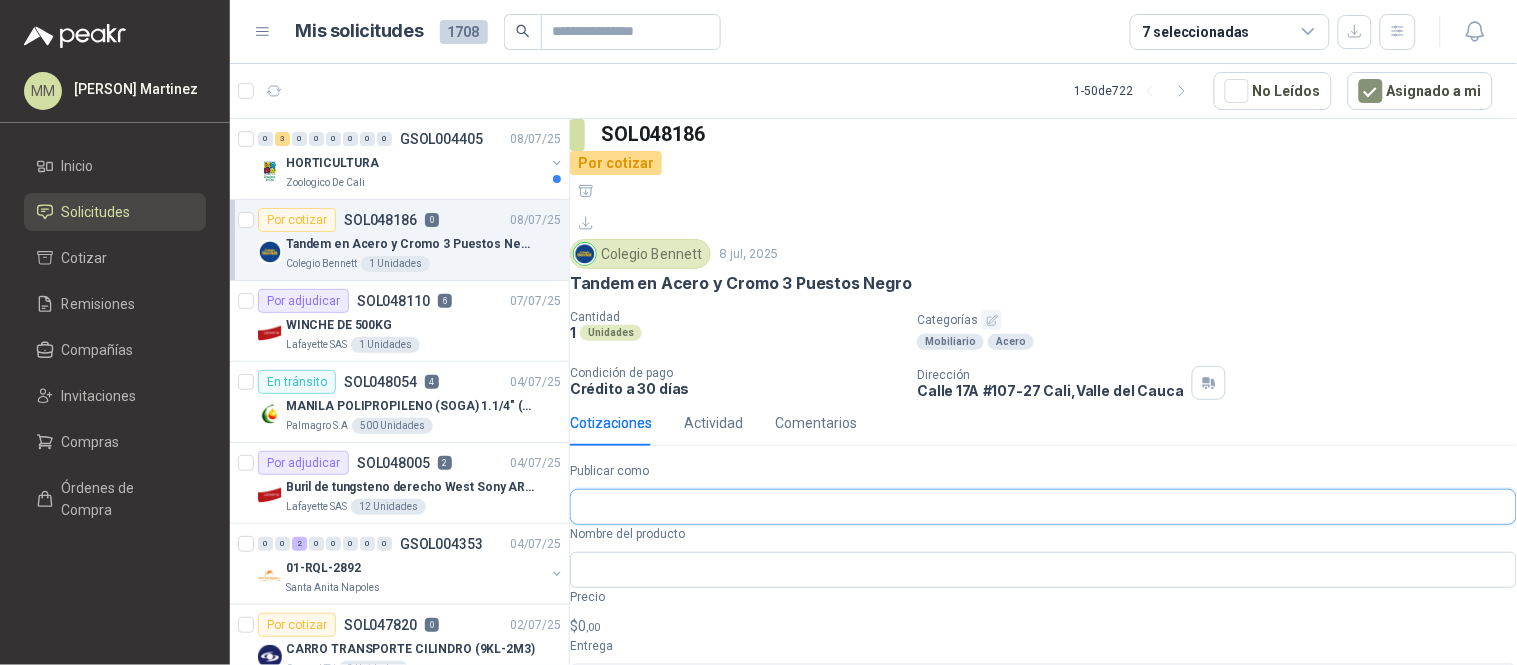 click on "Publicar como" at bounding box center [1043, 507] 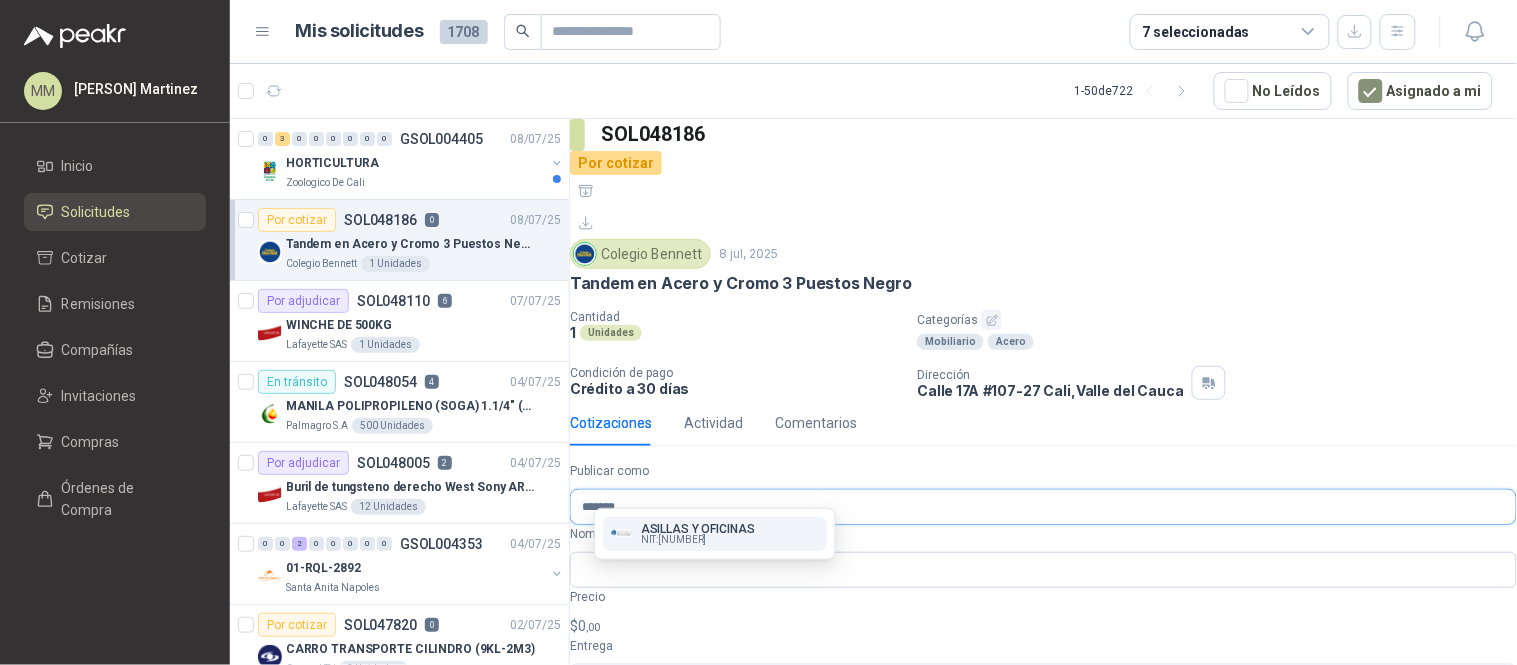 type on "*******" 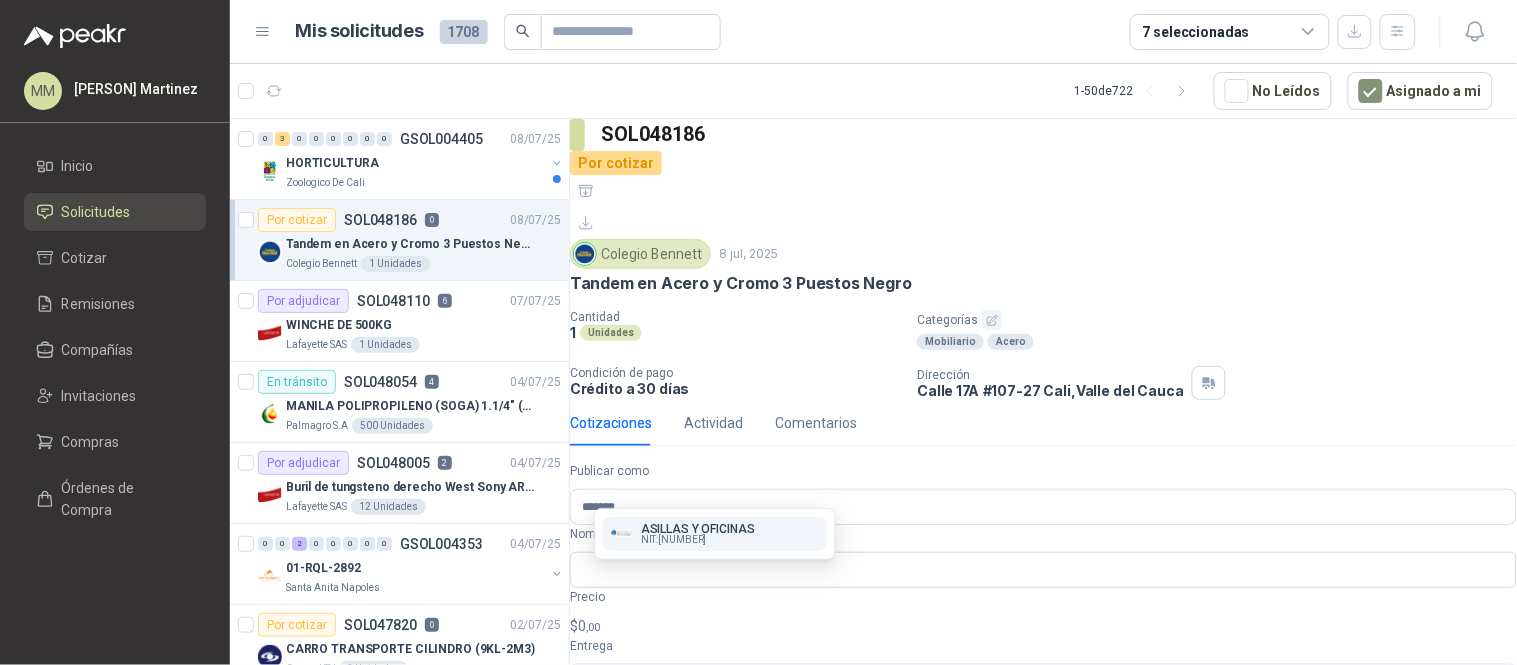 click on "ASILLAS Y OFICINAS" at bounding box center [698, 529] 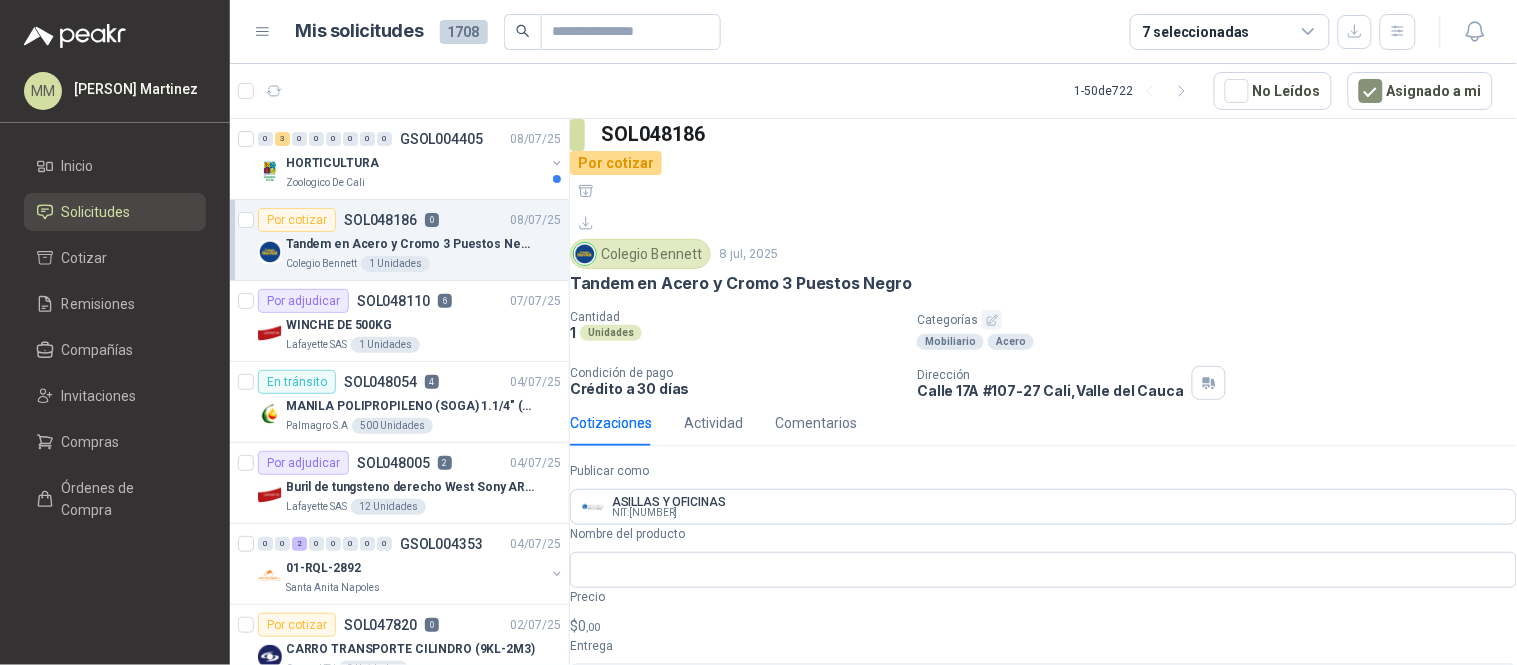 click on "Nombre del producto" at bounding box center (1043, 556) 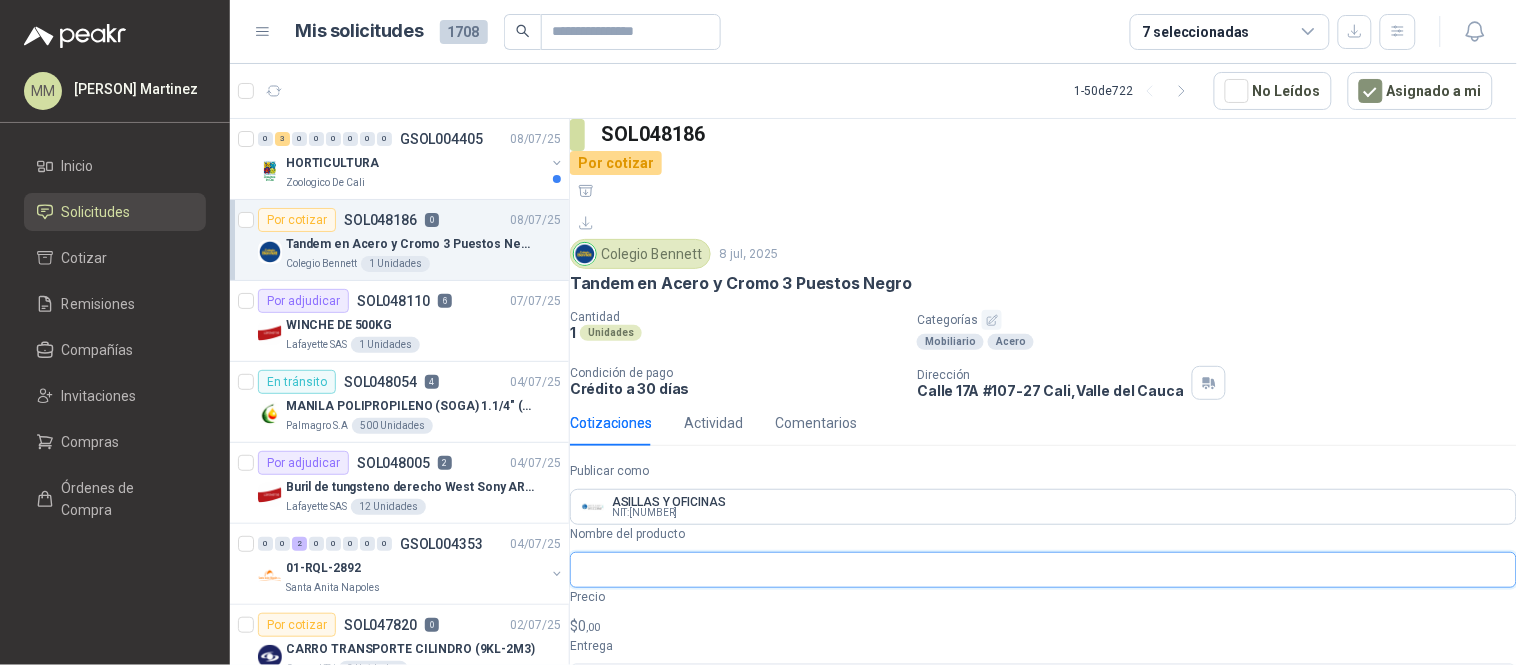 click on "Nombre del producto" at bounding box center [1043, 570] 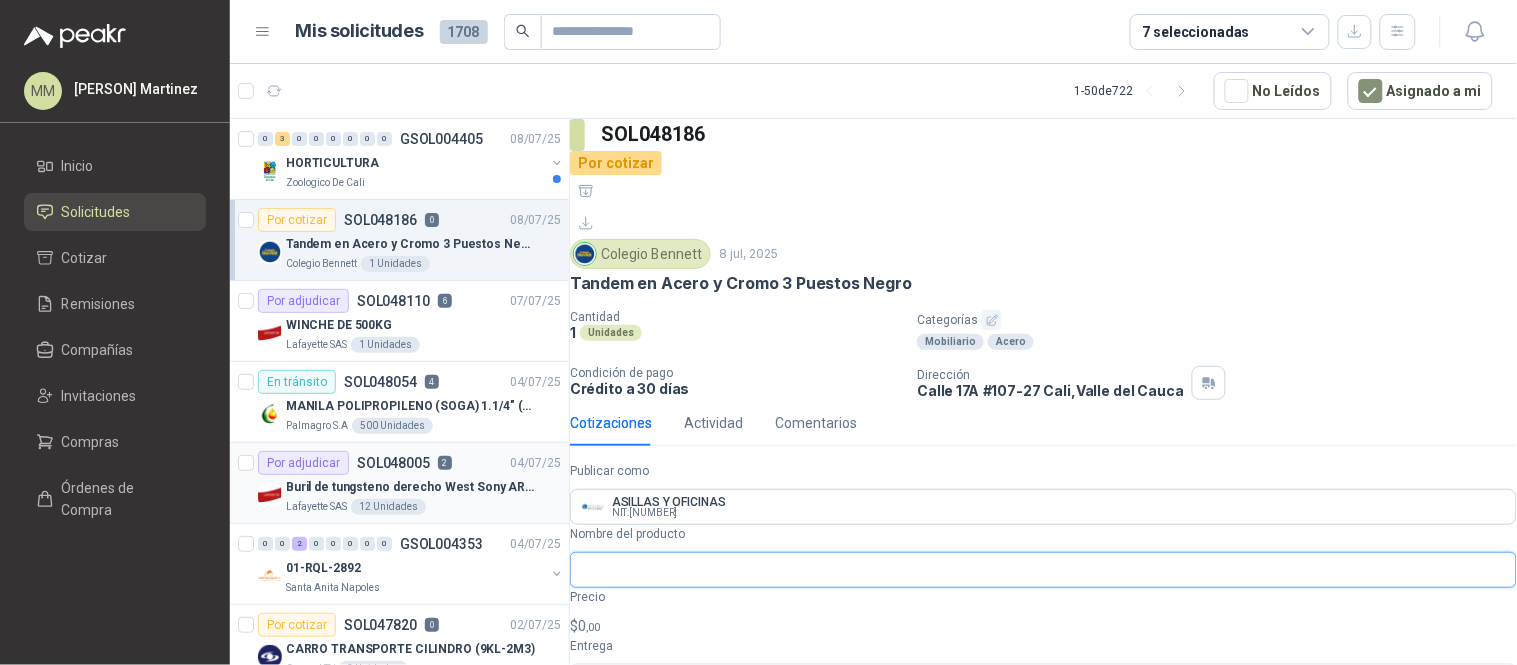 paste on "**********" 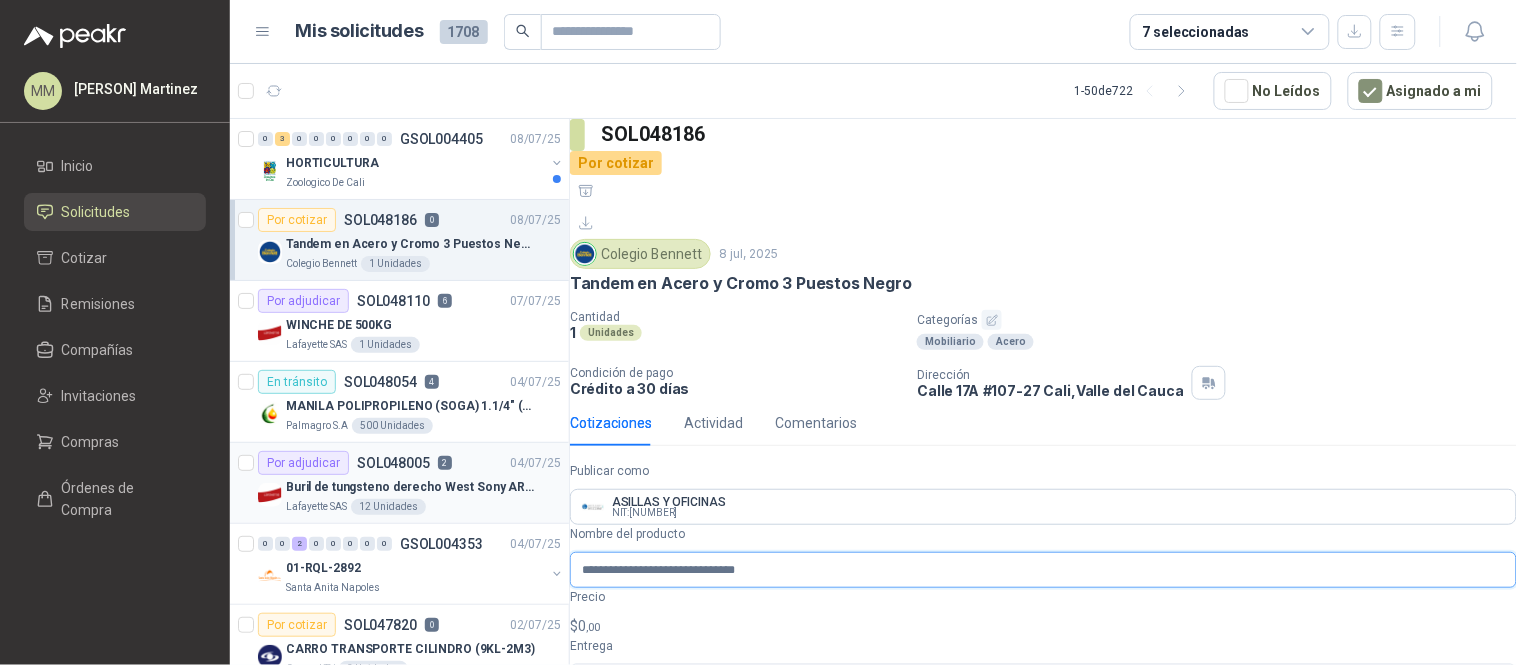 type on "**********" 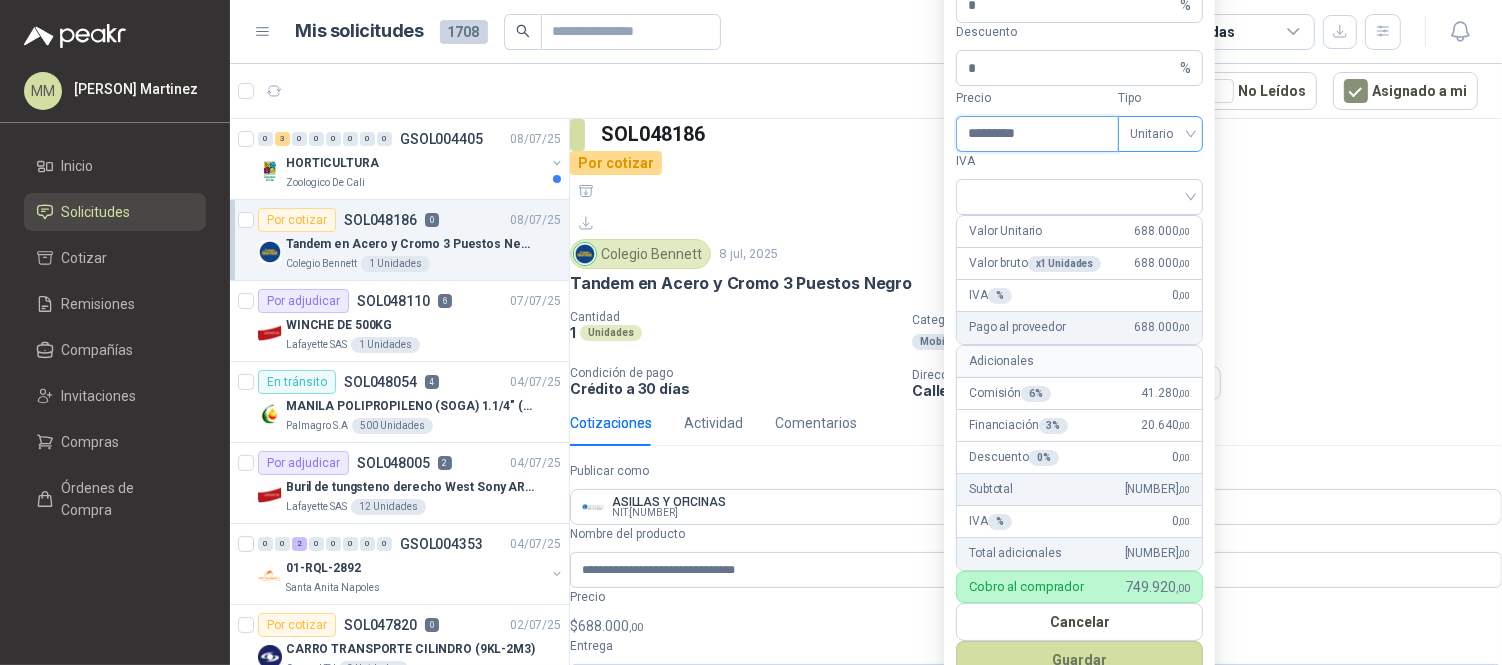 click on "Unitario" at bounding box center (1160, 134) 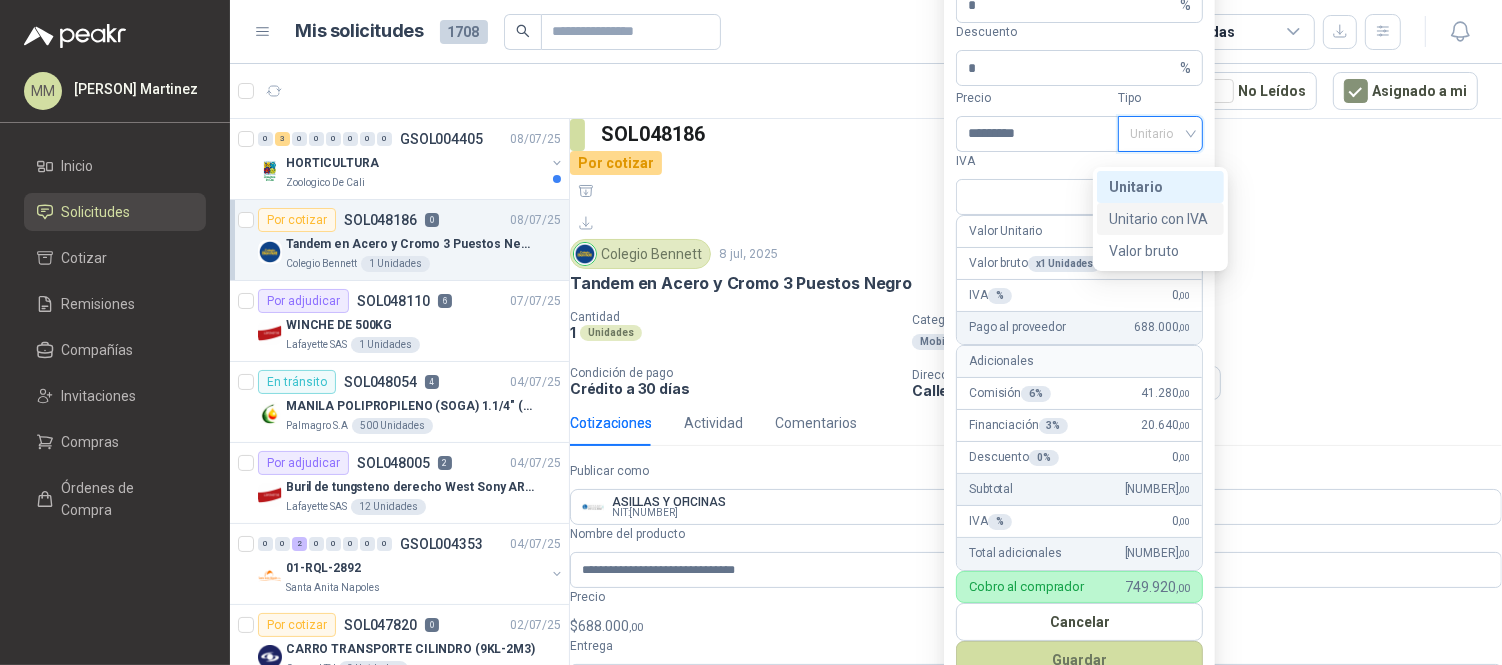 click on "Unitario con IVA" at bounding box center [1160, 219] 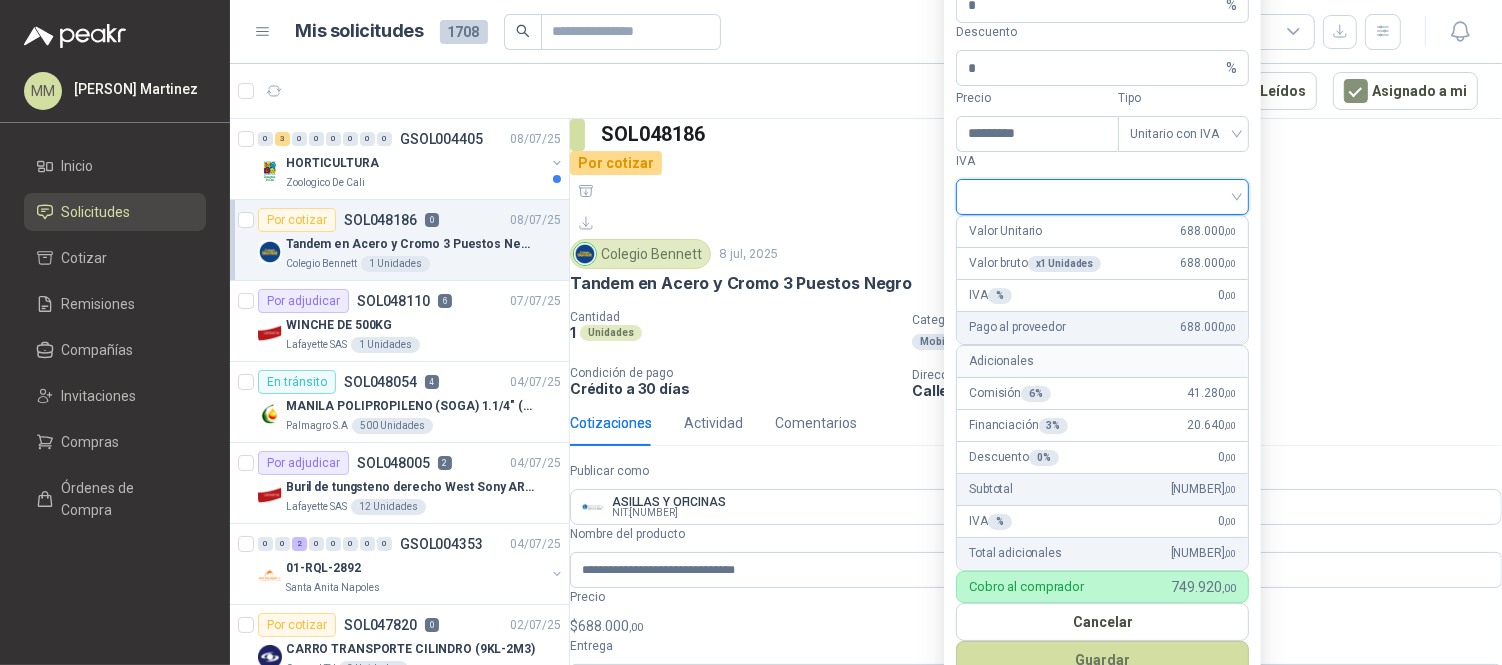 click at bounding box center [1102, 195] 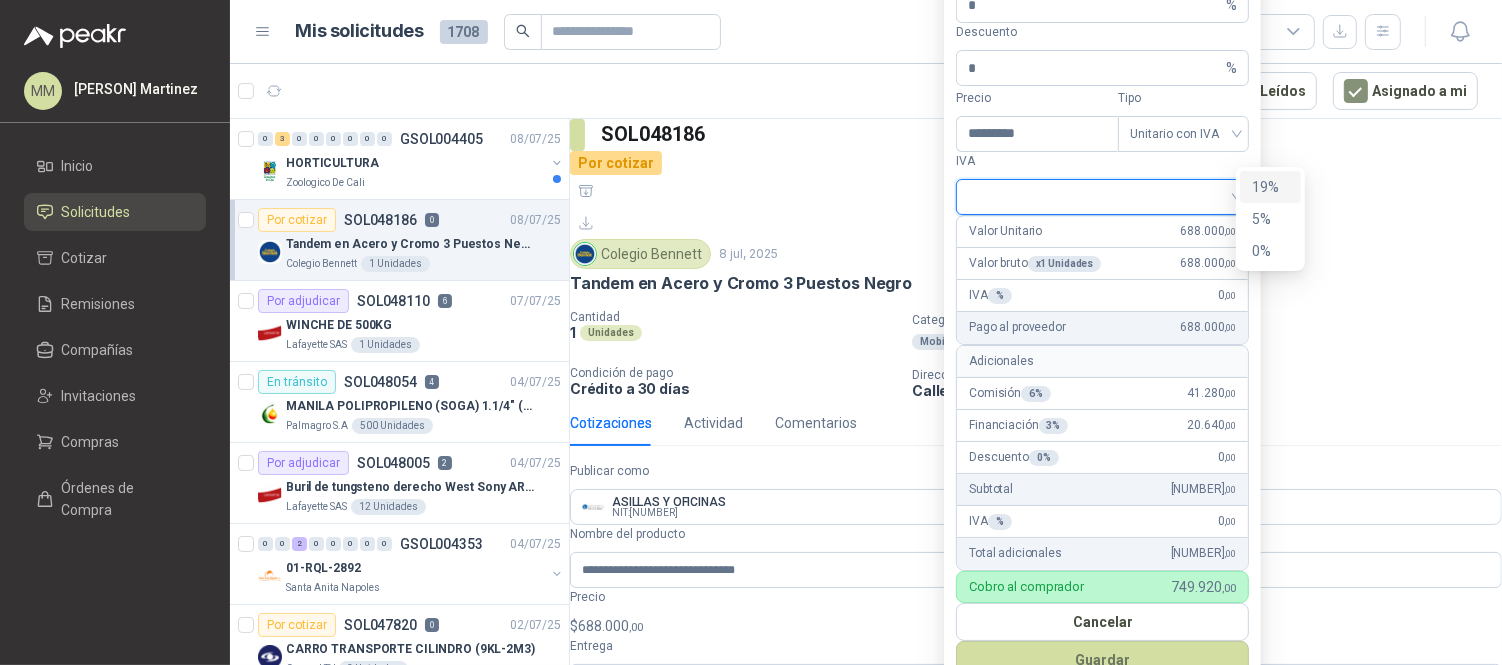 click on "19%" at bounding box center (0, 0) 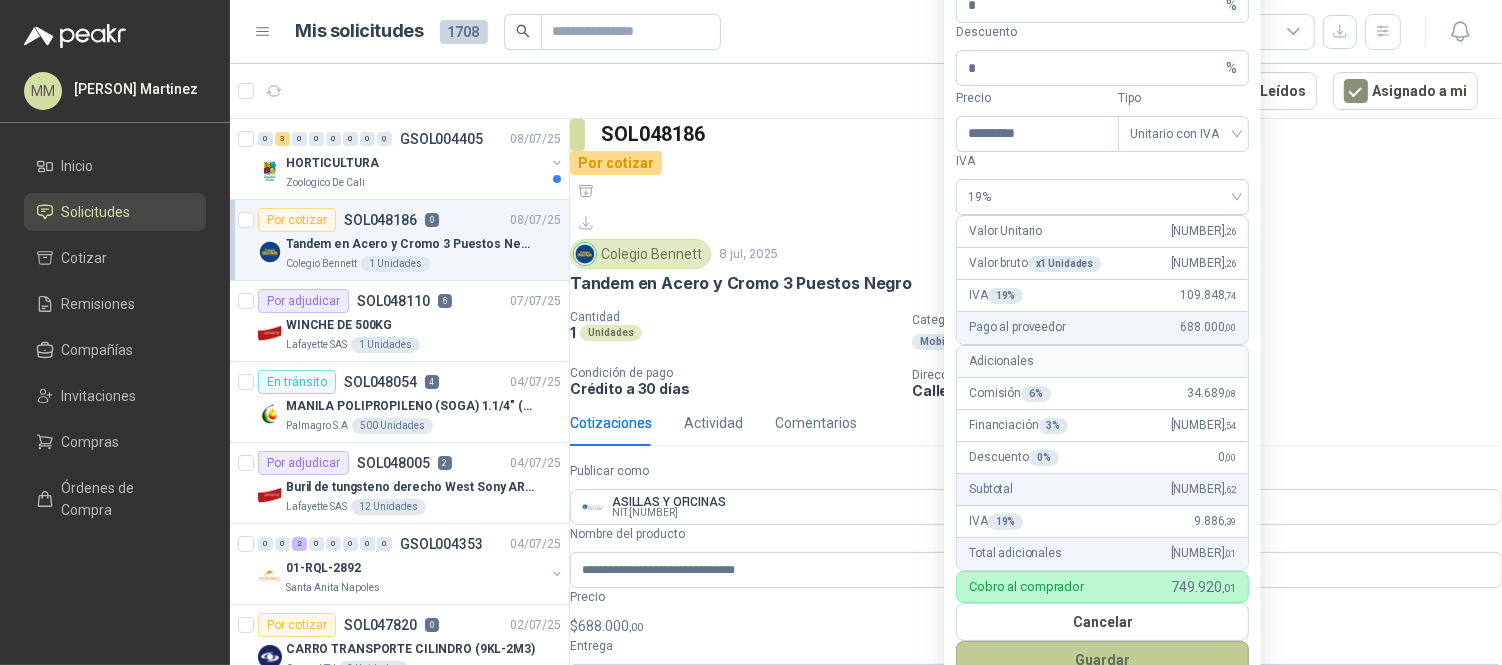 click on "Guardar" at bounding box center (1102, 660) 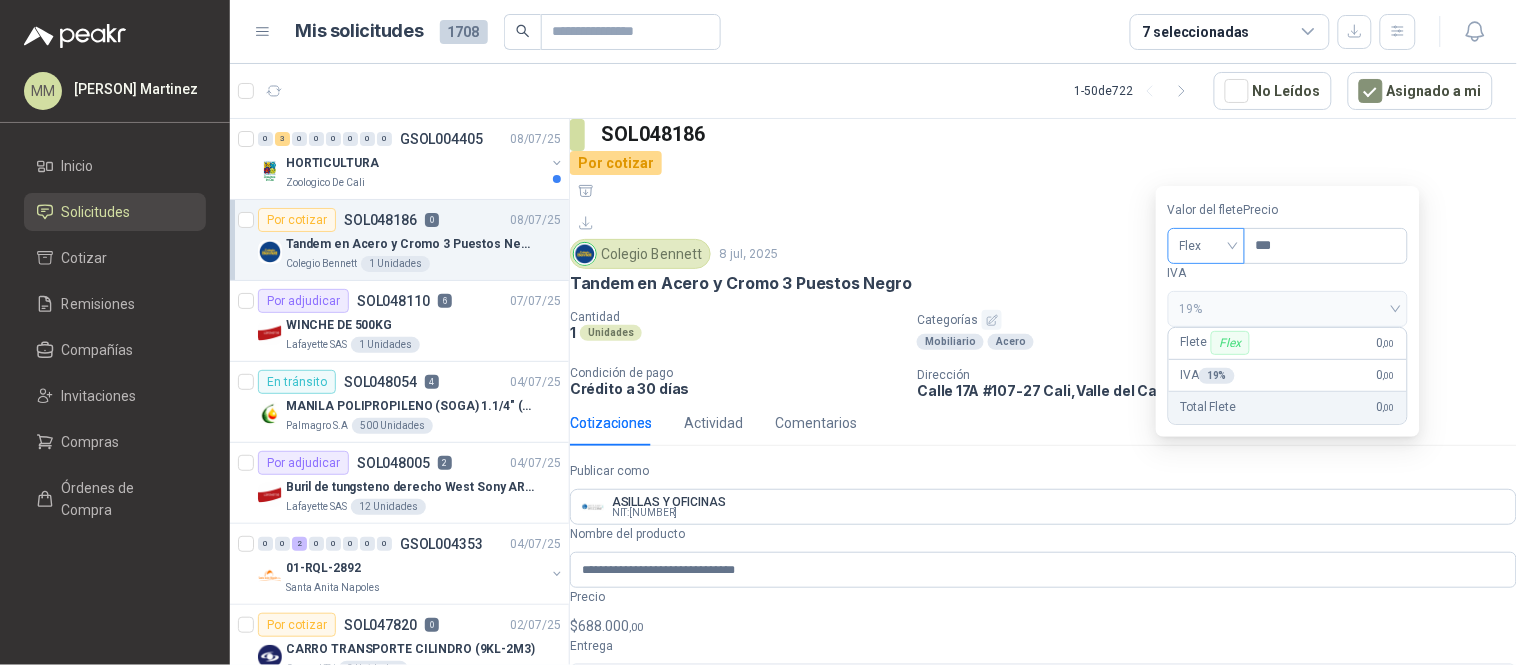 click on "Flex" at bounding box center [1206, 246] 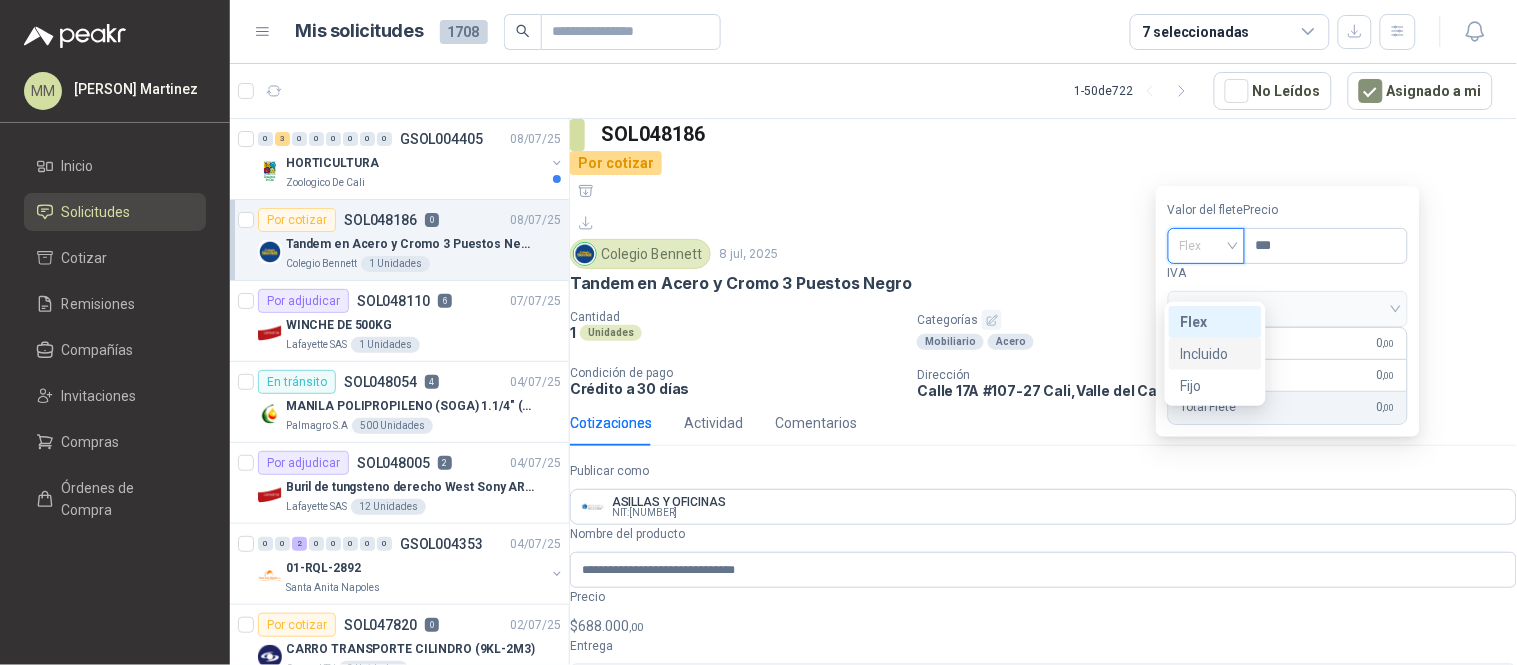 click on "Incluido" at bounding box center [0, 0] 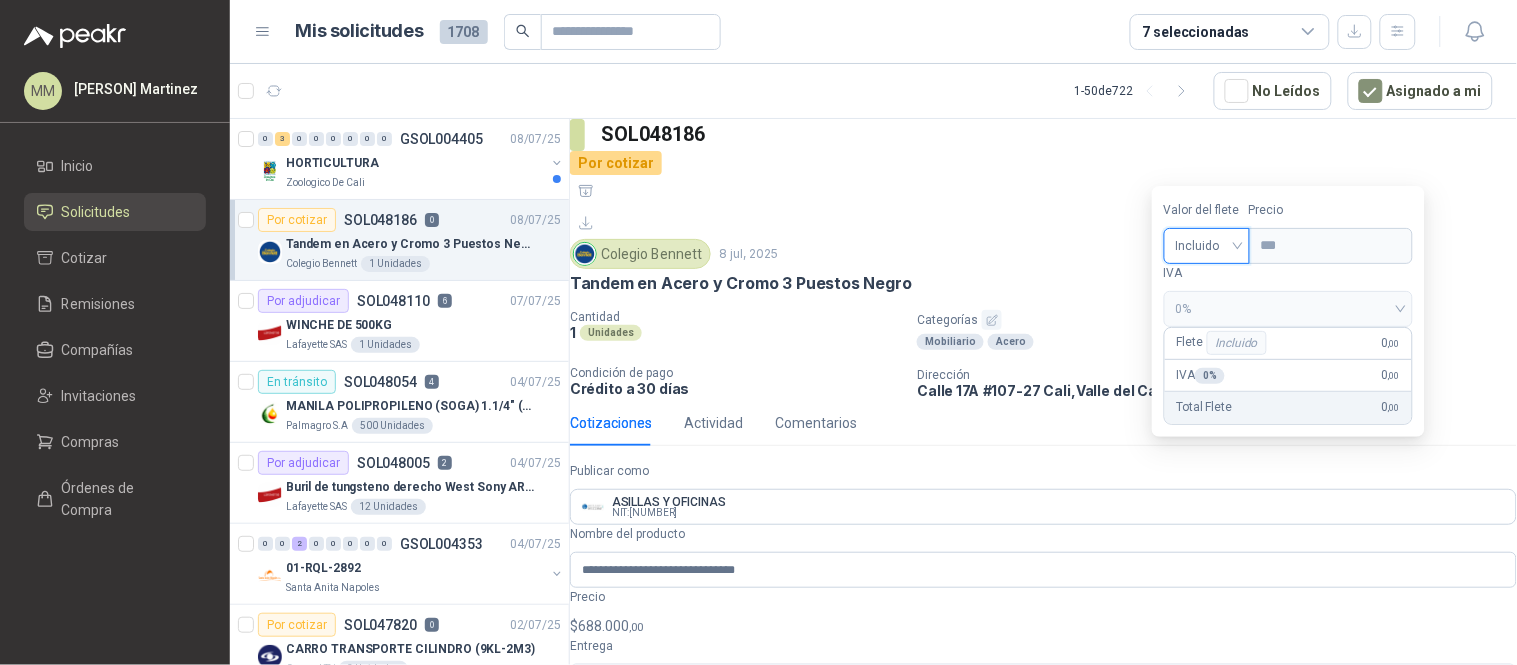 click at bounding box center [1043, 821] 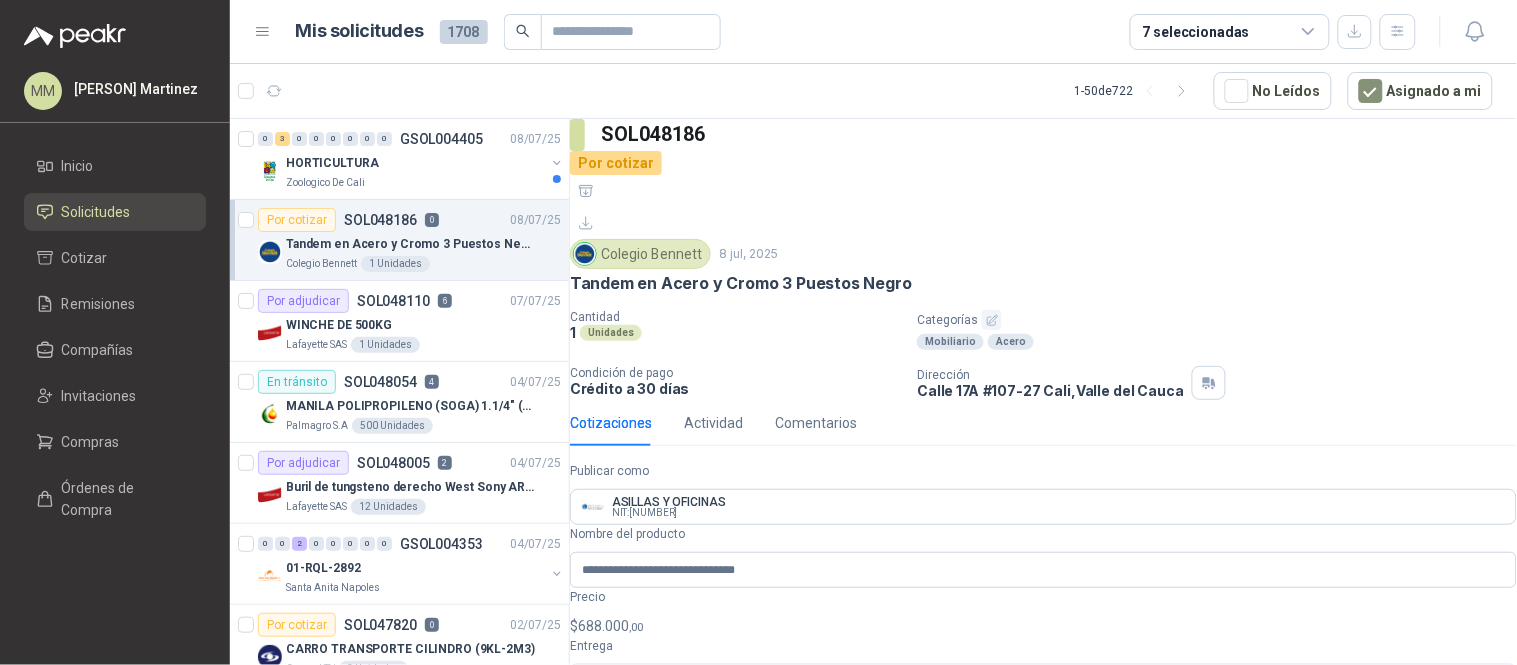 click at bounding box center (1043, 821) 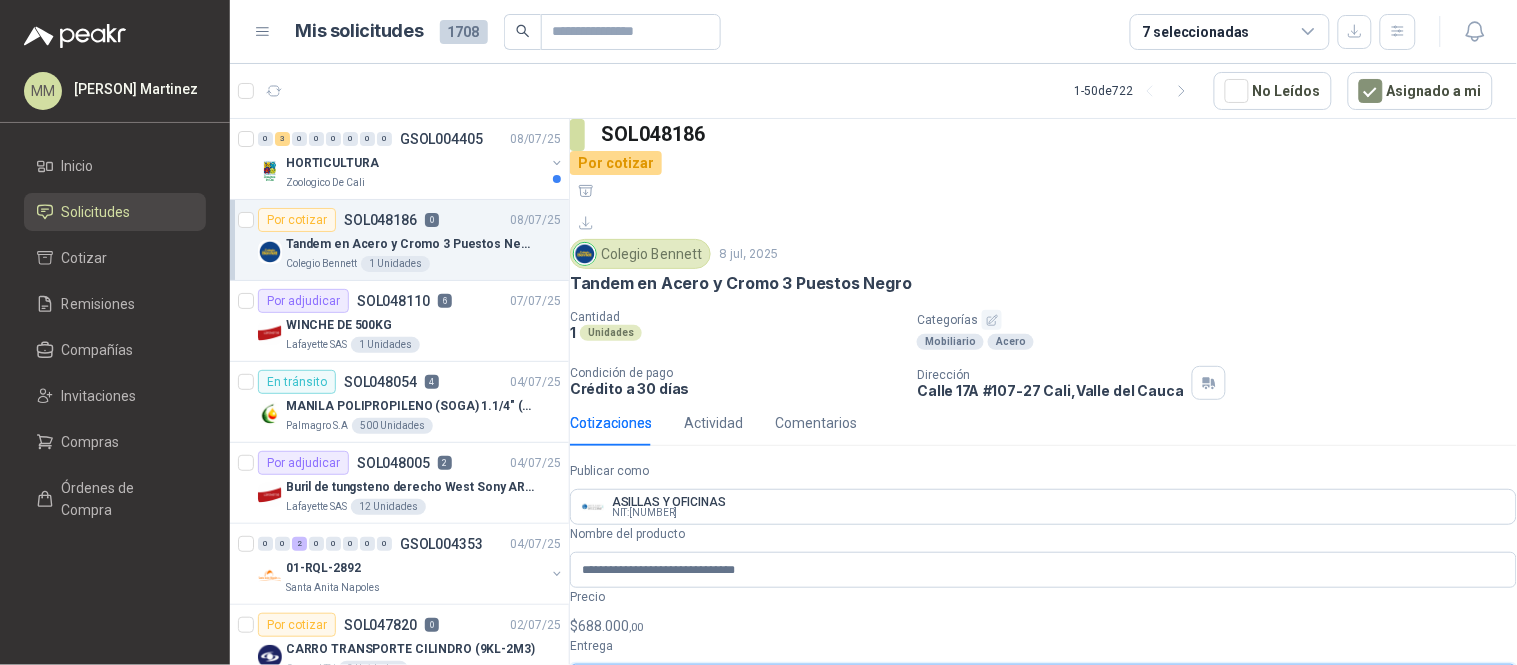 click on "Entrega" at bounding box center (1028, 682) 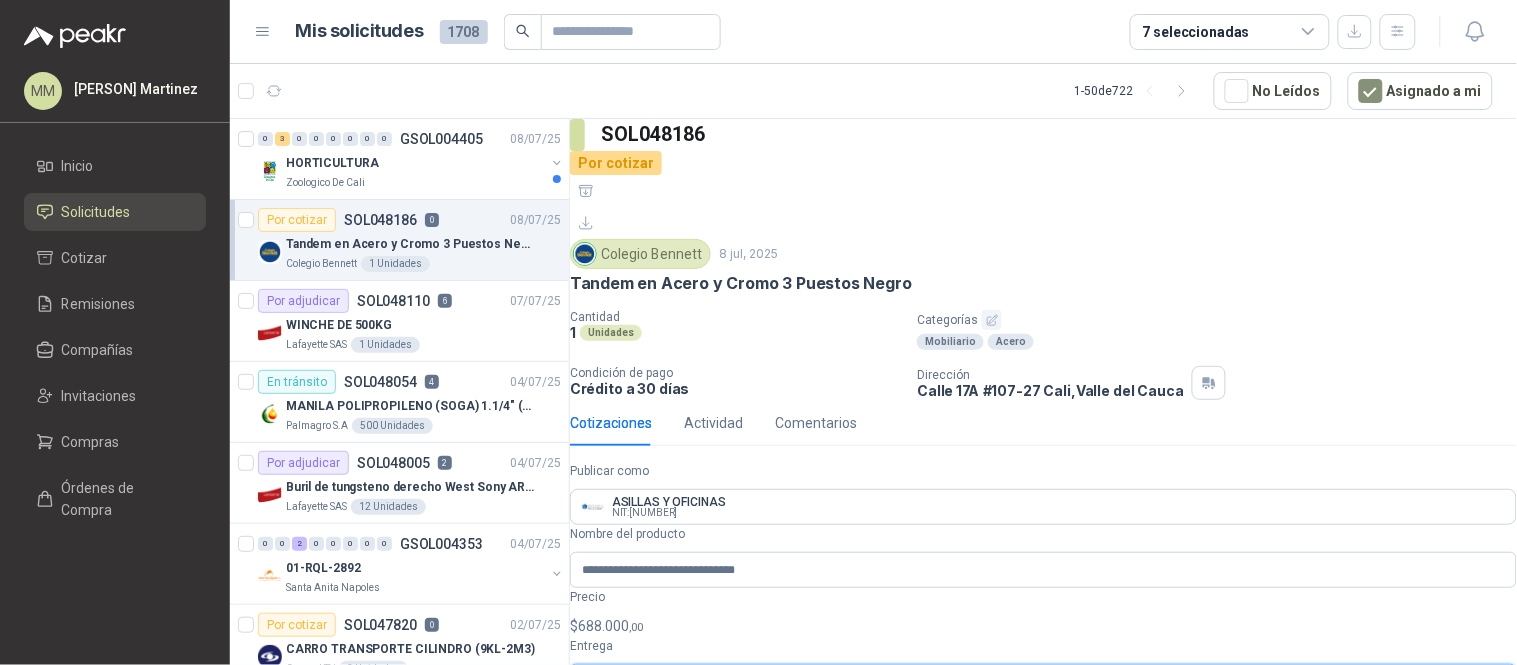 click on "Entrega" at bounding box center (1028, 682) 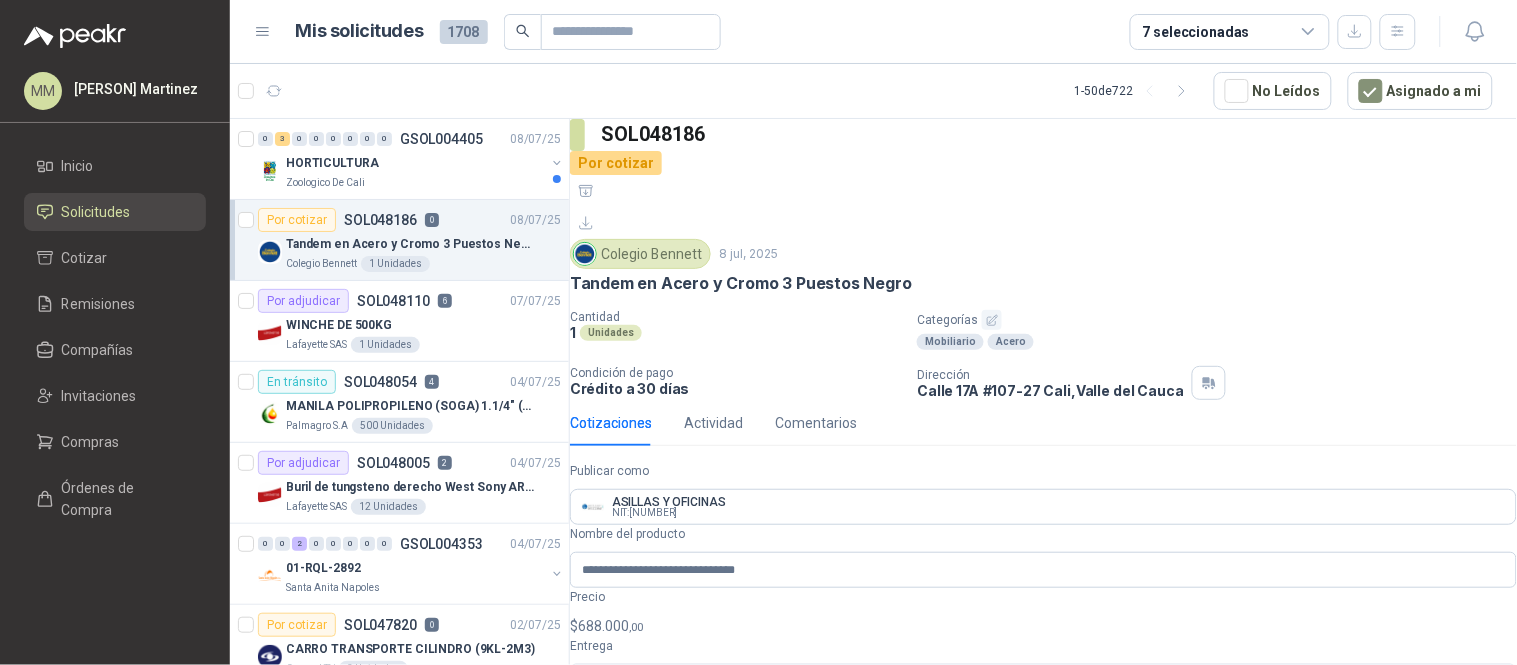 click on "Publicar Cotización" at bounding box center (647, 977) 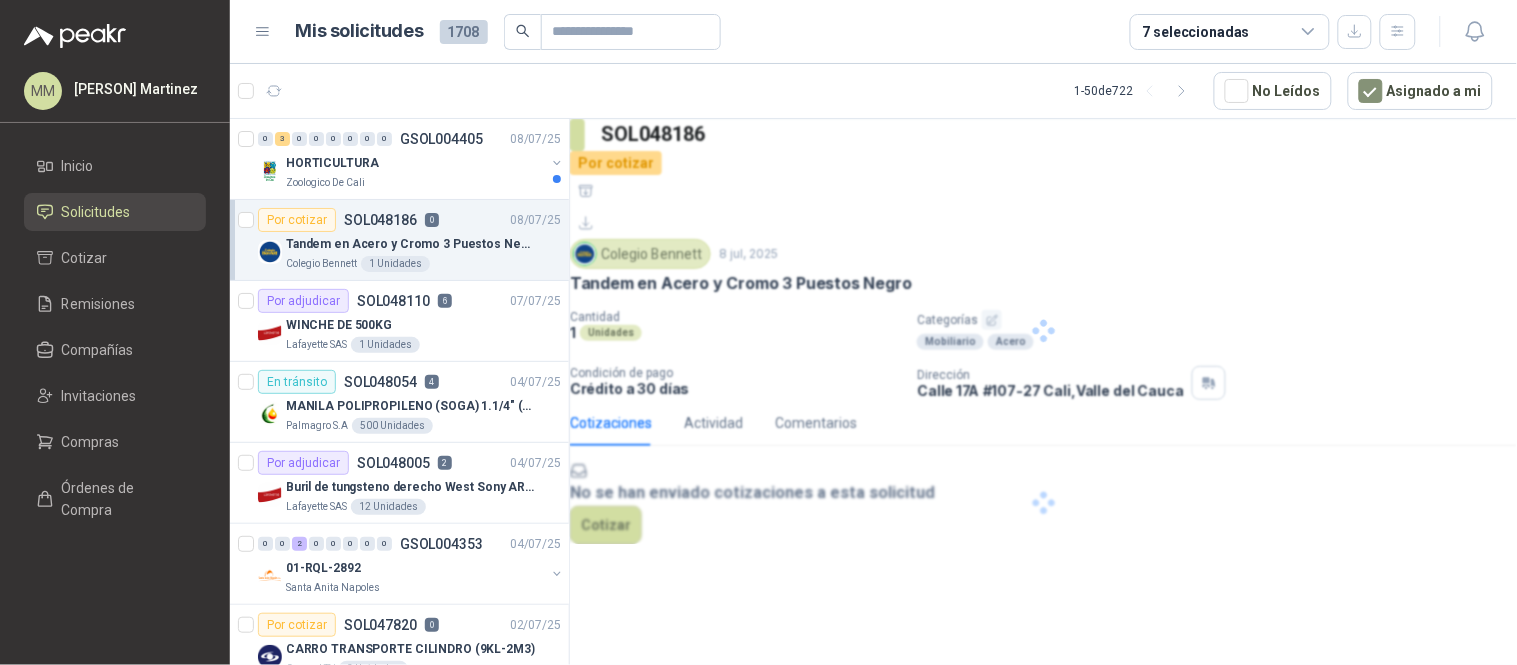 scroll, scrollTop: 0, scrollLeft: 0, axis: both 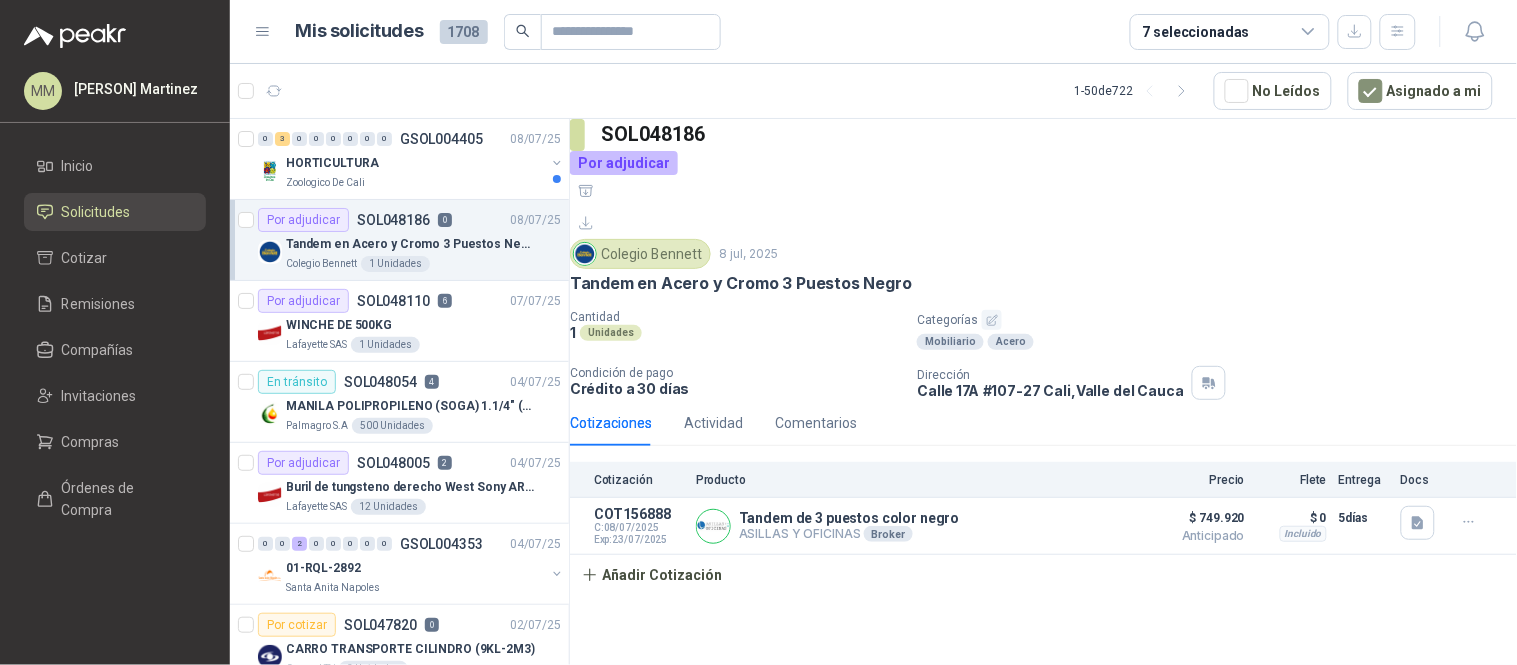 click on "Colegio Bennett 8 jul, 2025" at bounding box center [1043, 254] 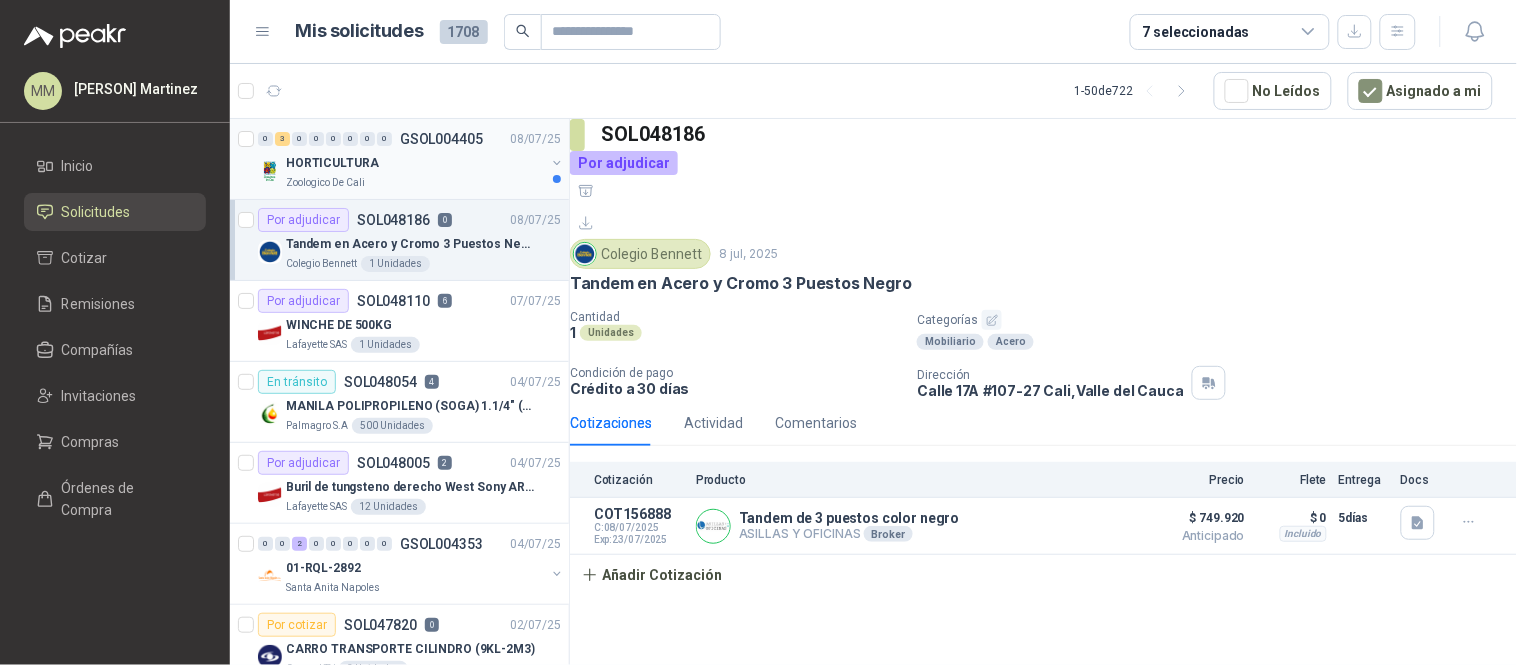 click on "HORTICULTURA" at bounding box center [415, 163] 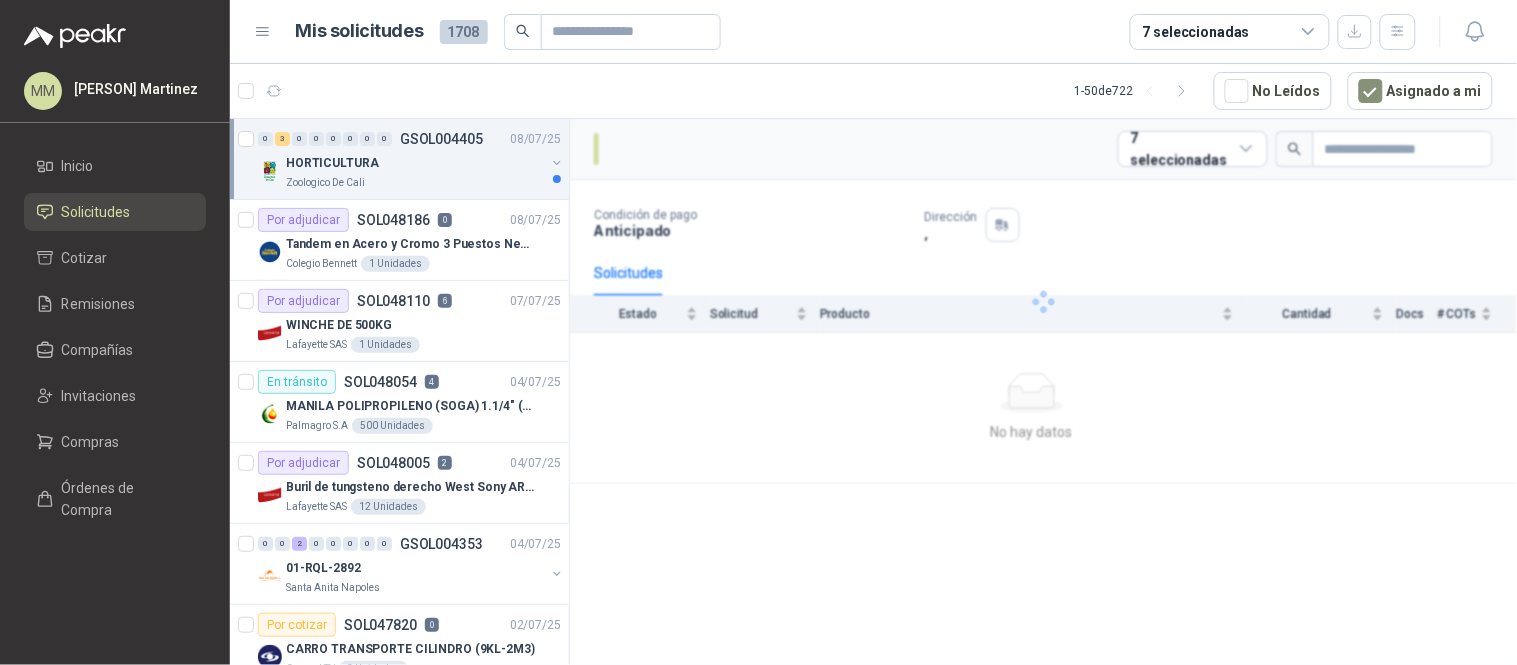 click at bounding box center (557, 163) 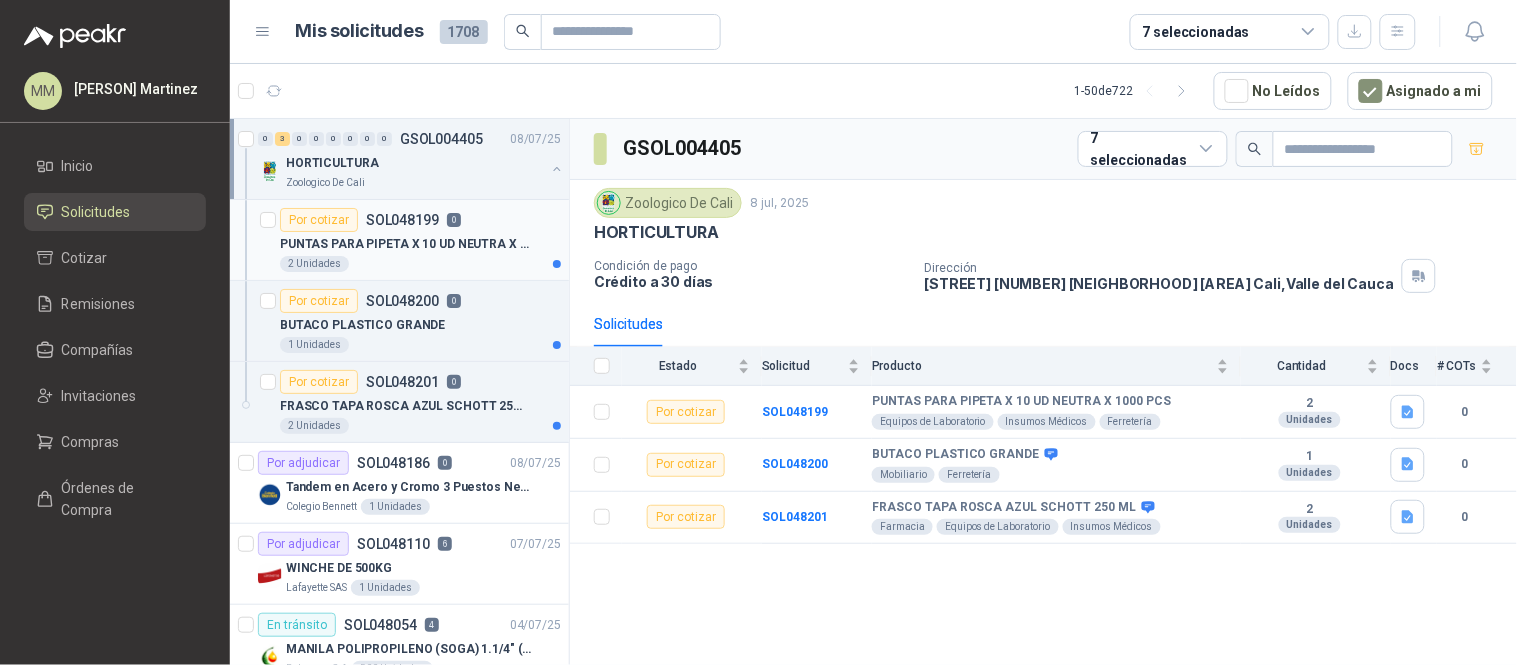 click on "PUNTAS PARA PIPETA X 10 UD NEUTRA X 1000 PCS" at bounding box center (404, 244) 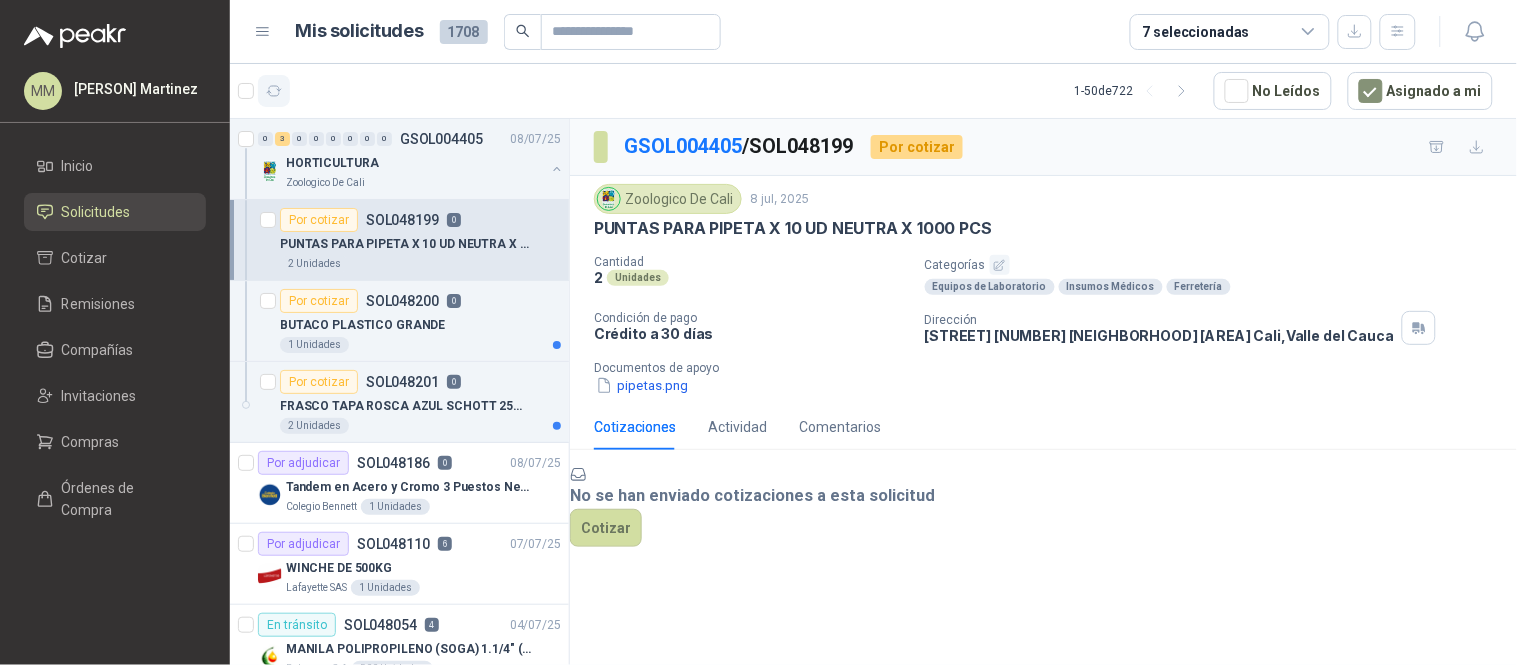 click at bounding box center [274, 91] 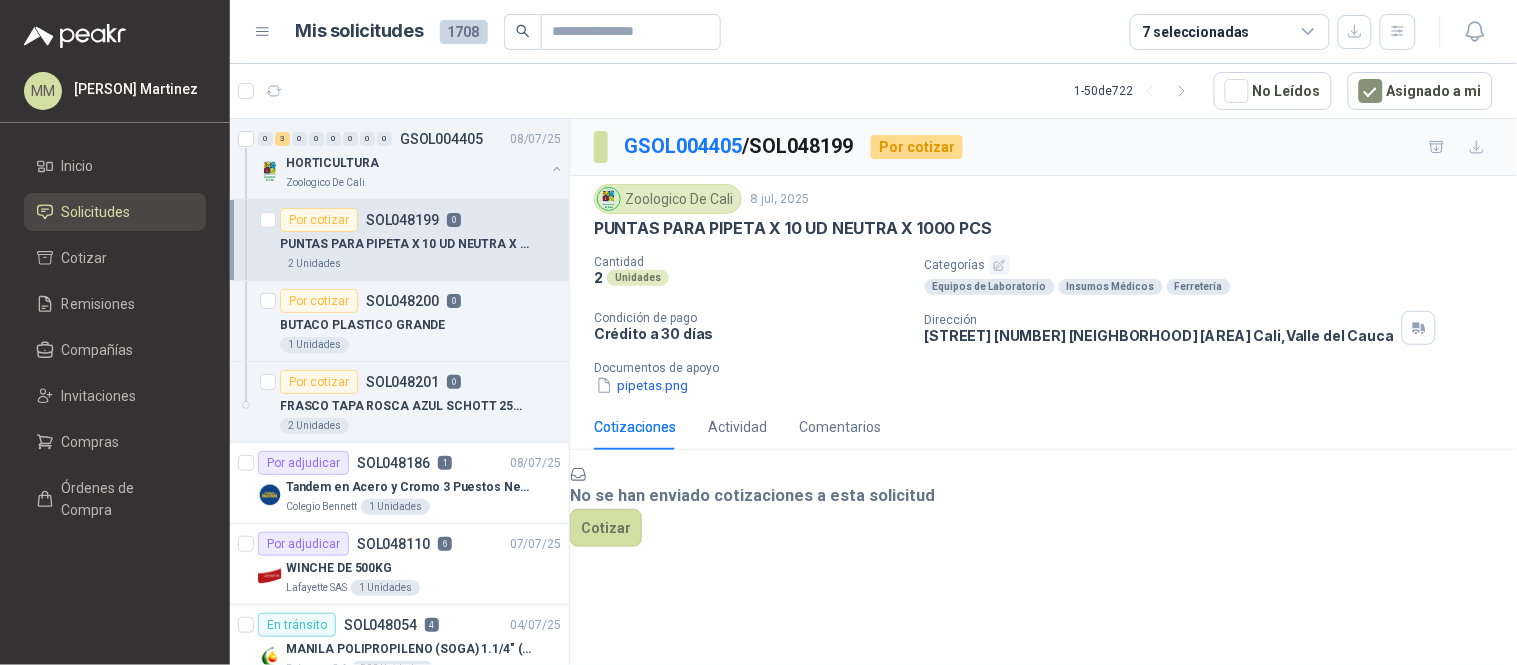 click on "Zoologico De Cali  8 jul, 2025" at bounding box center [1043, 199] 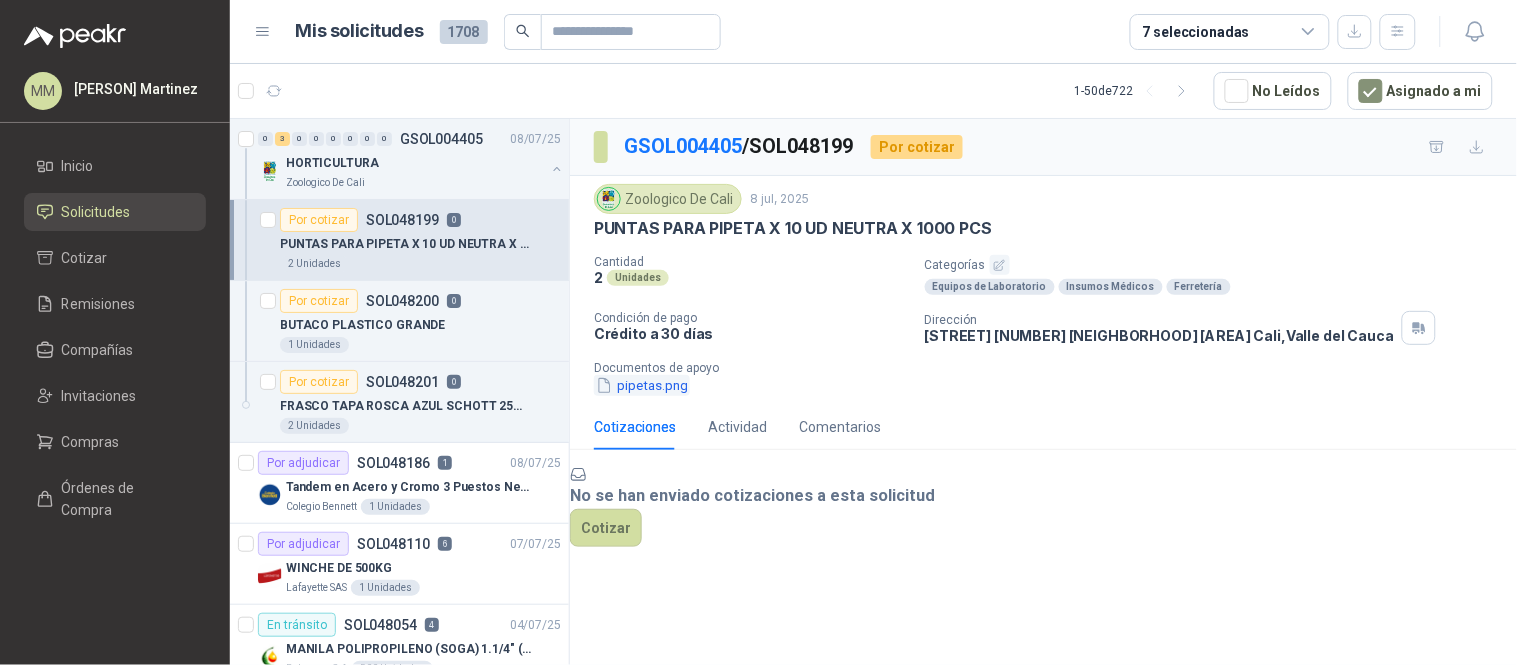click on "pipetas.png" at bounding box center [642, 385] 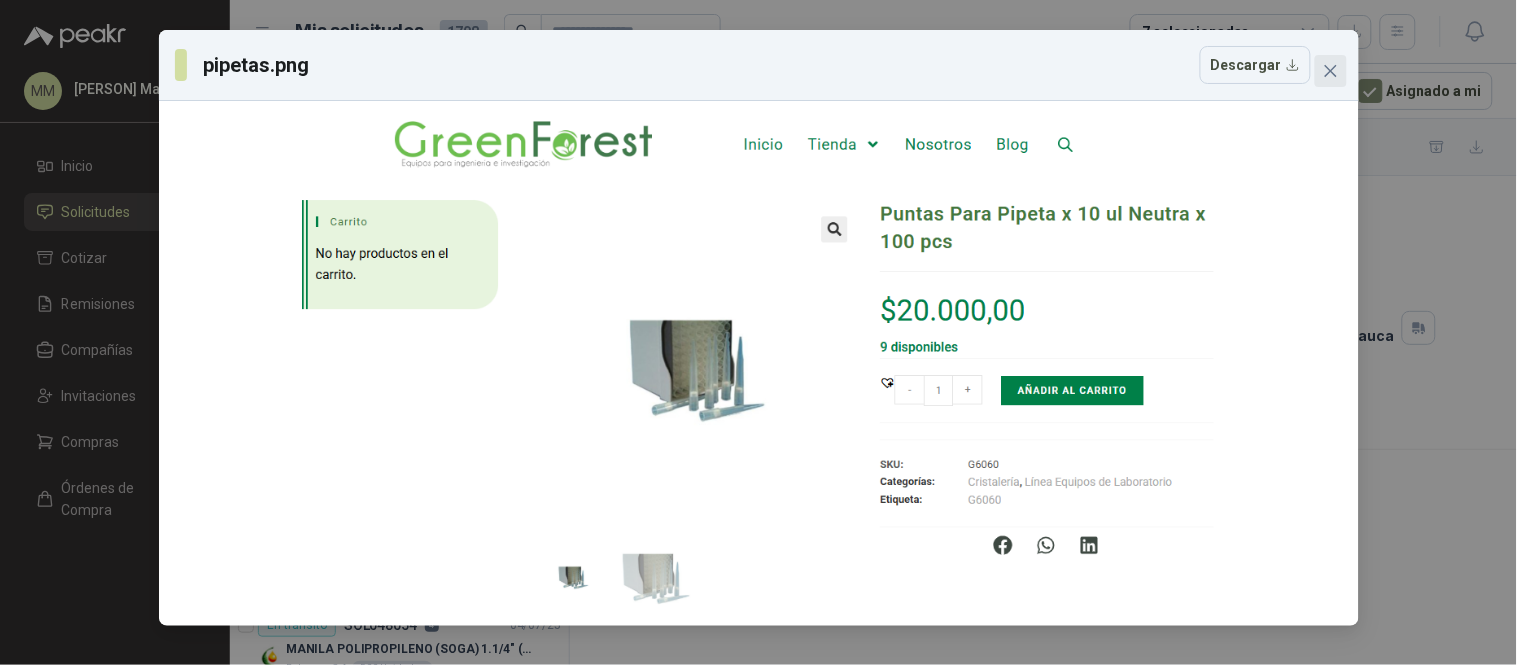 click at bounding box center [1331, 71] 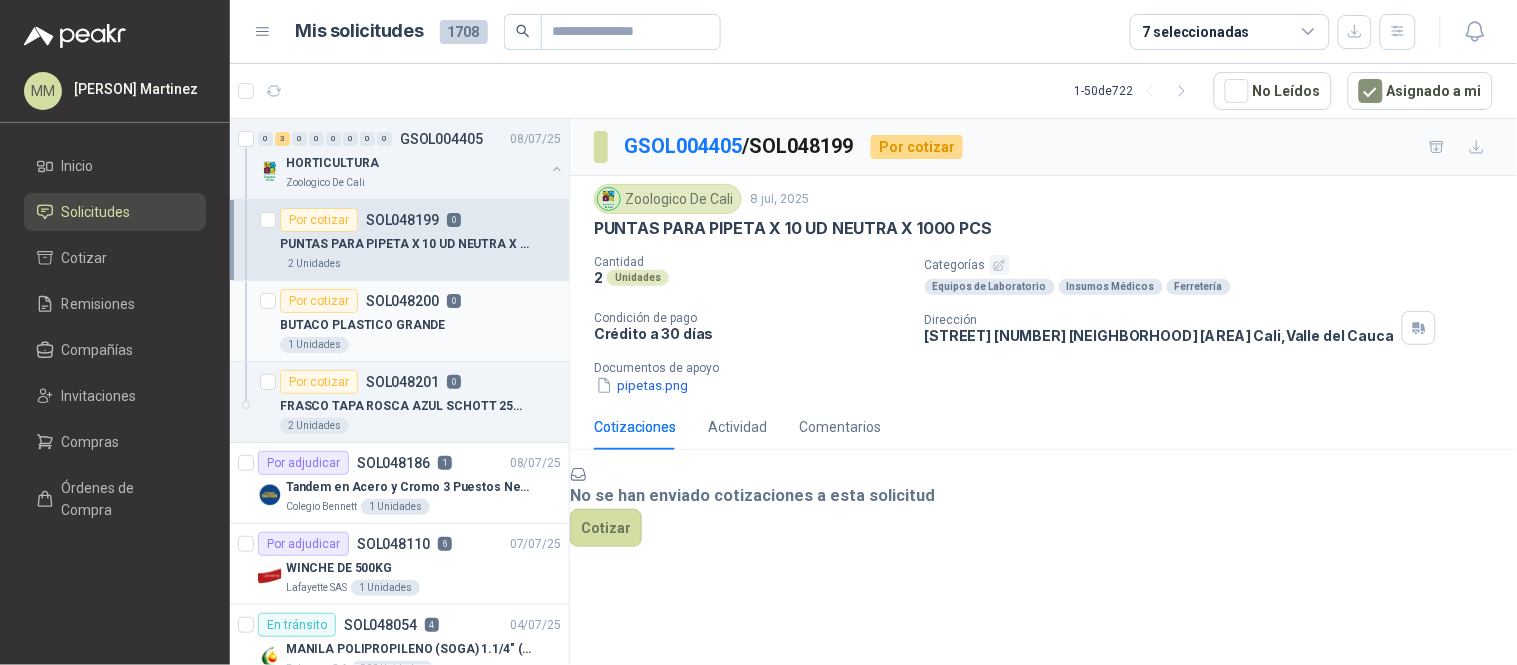 click on "SOL048200" at bounding box center [402, 301] 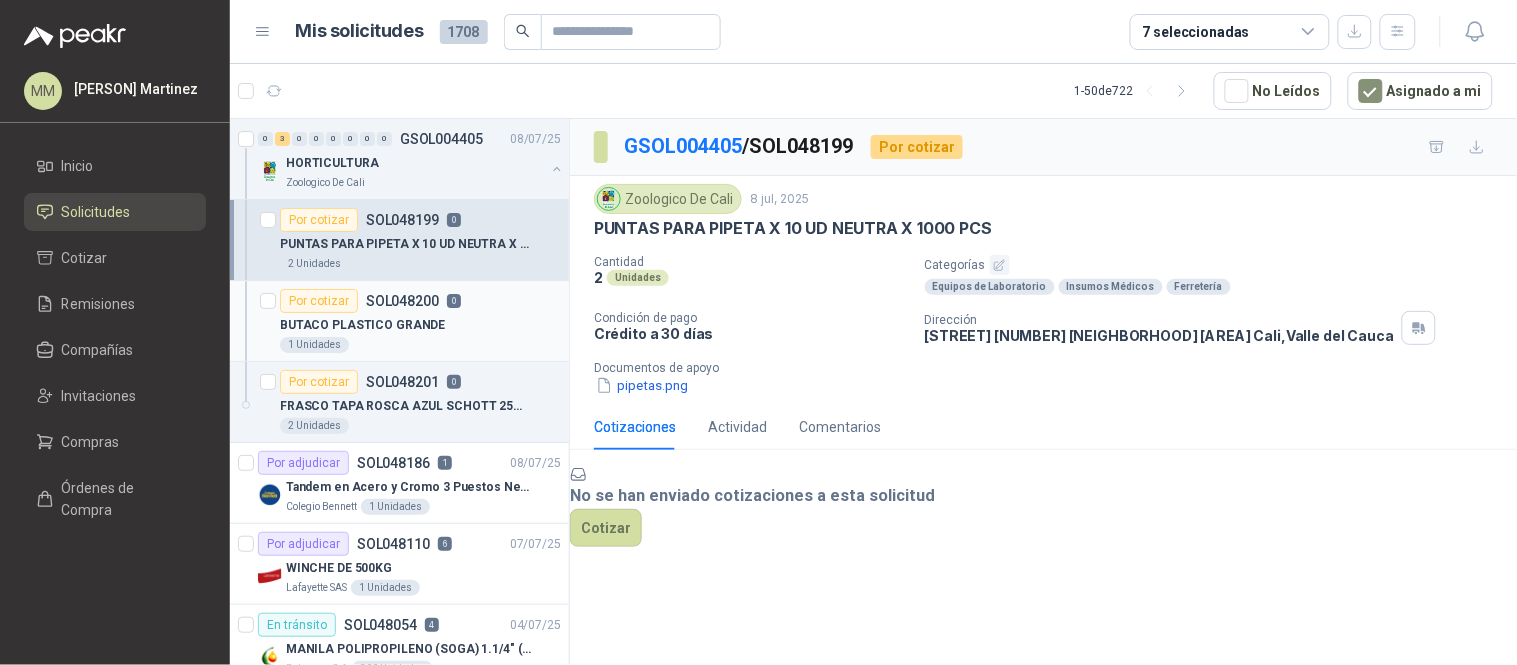 click on "BUTACO PLASTICO GRANDE" at bounding box center (420, 325) 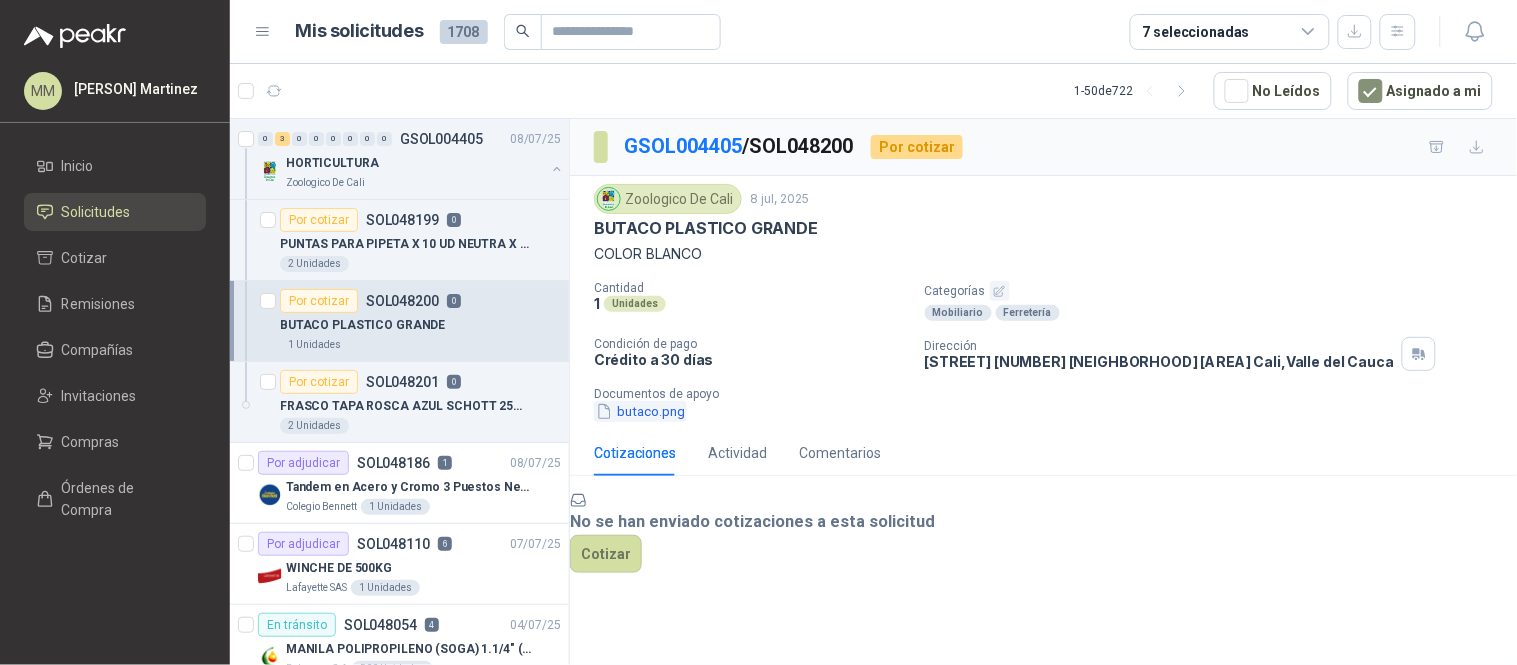 click on "[ITEM].png" at bounding box center (640, 411) 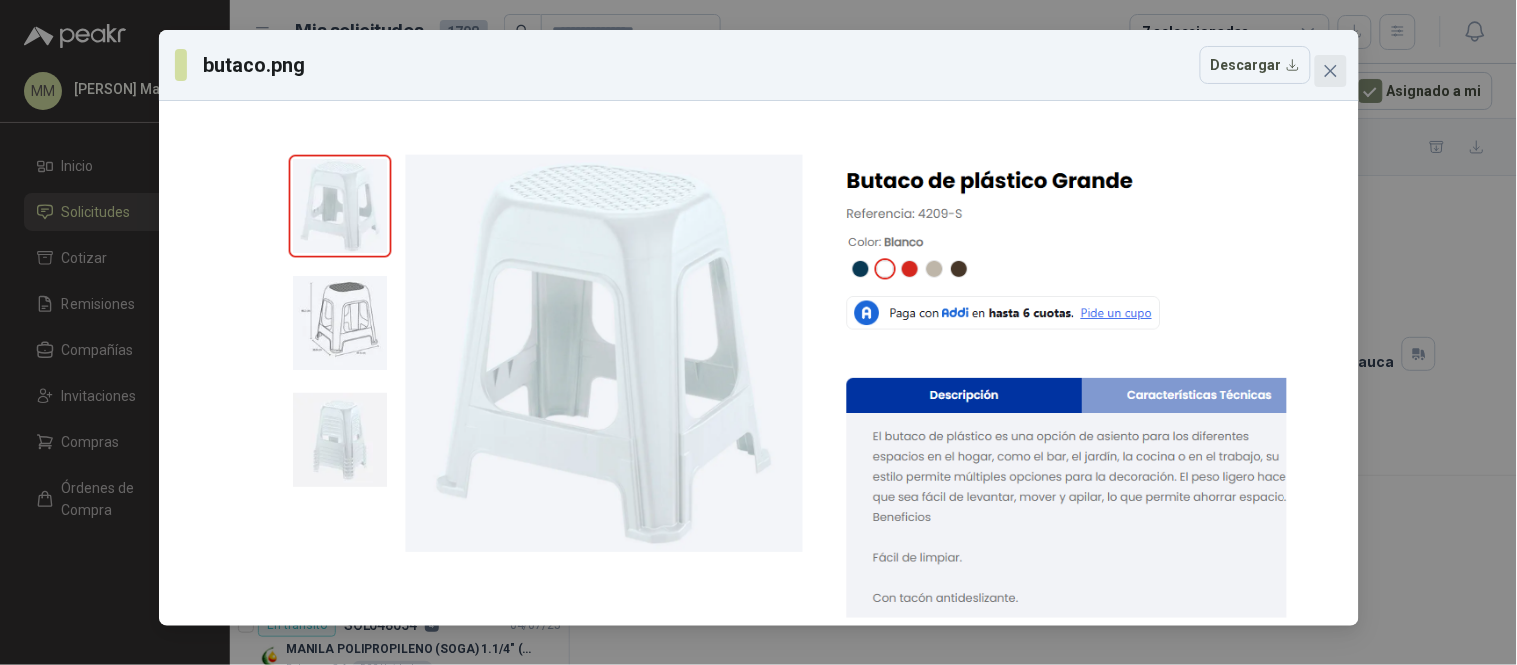 click at bounding box center [1330, 71] 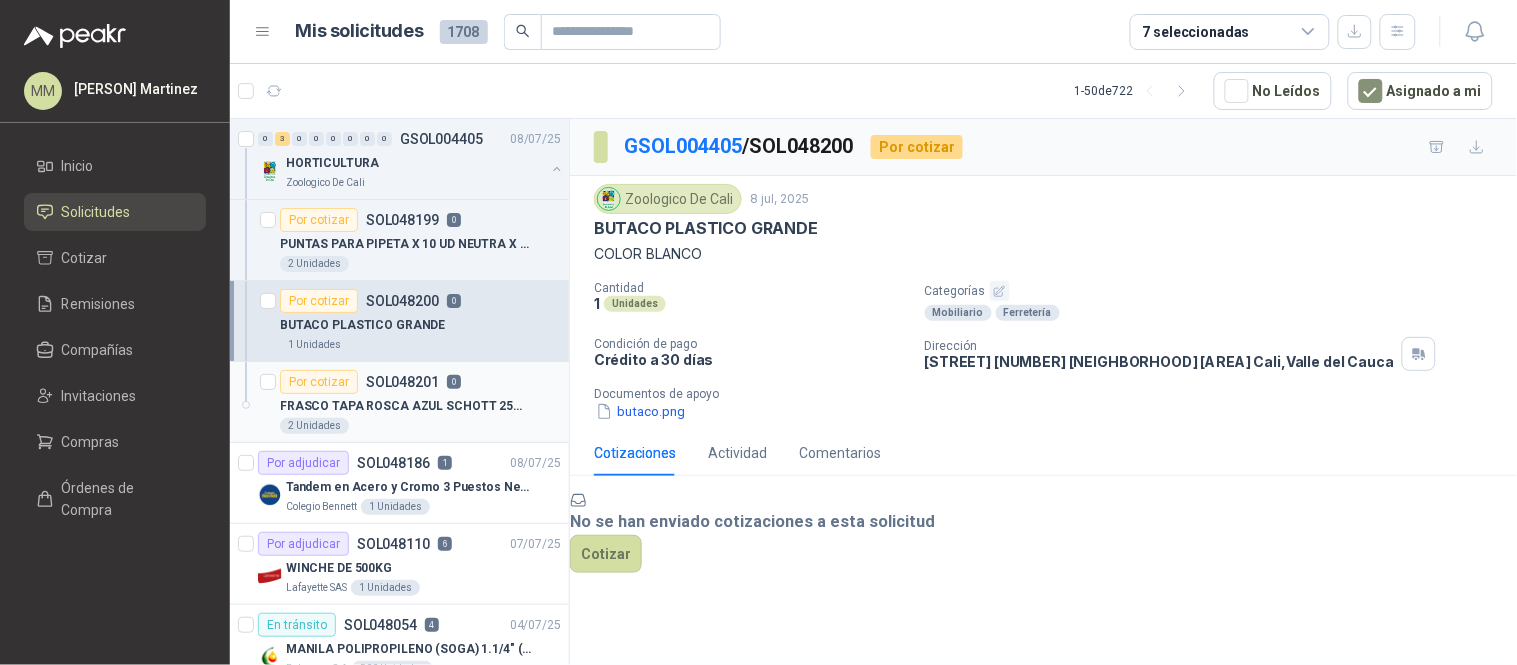 click on "FRASCO TAPA ROSCA AZUL SCHOTT 250 ML" at bounding box center (404, 406) 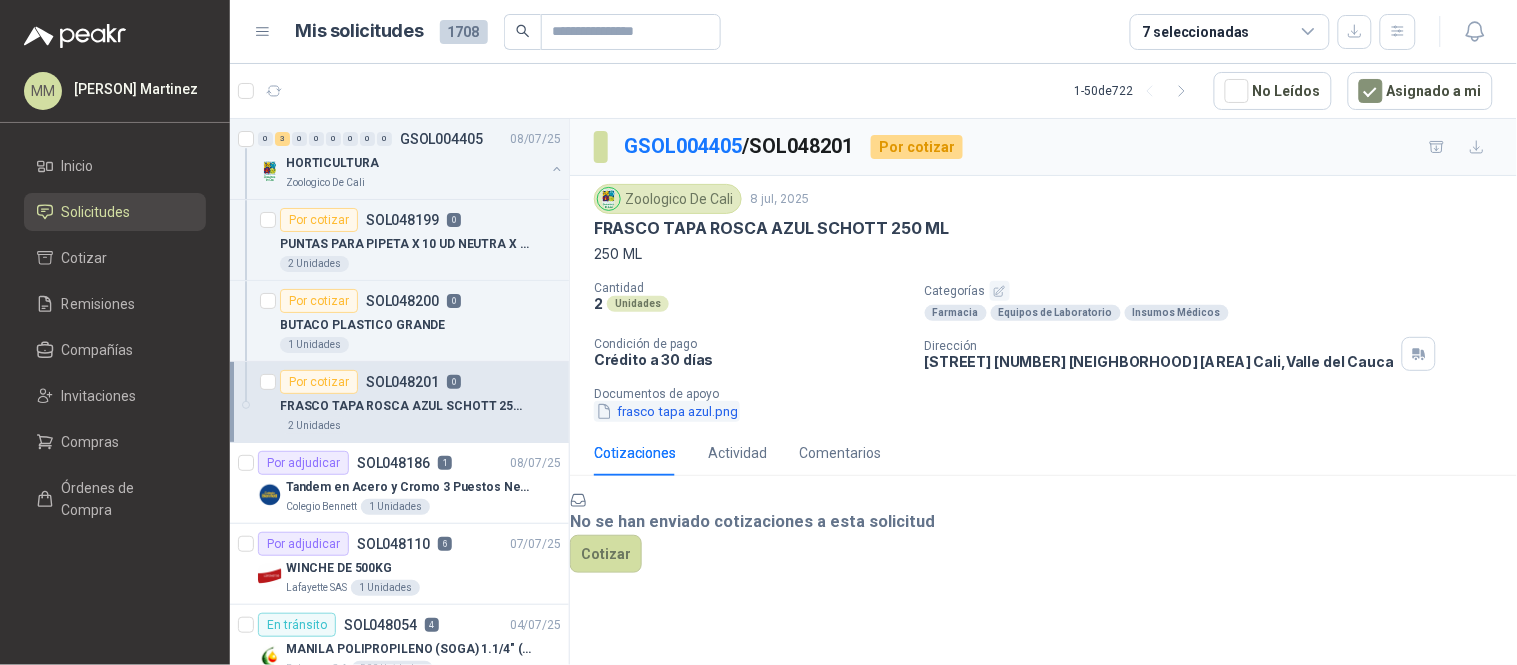 click on "[ITEM].png" at bounding box center (667, 411) 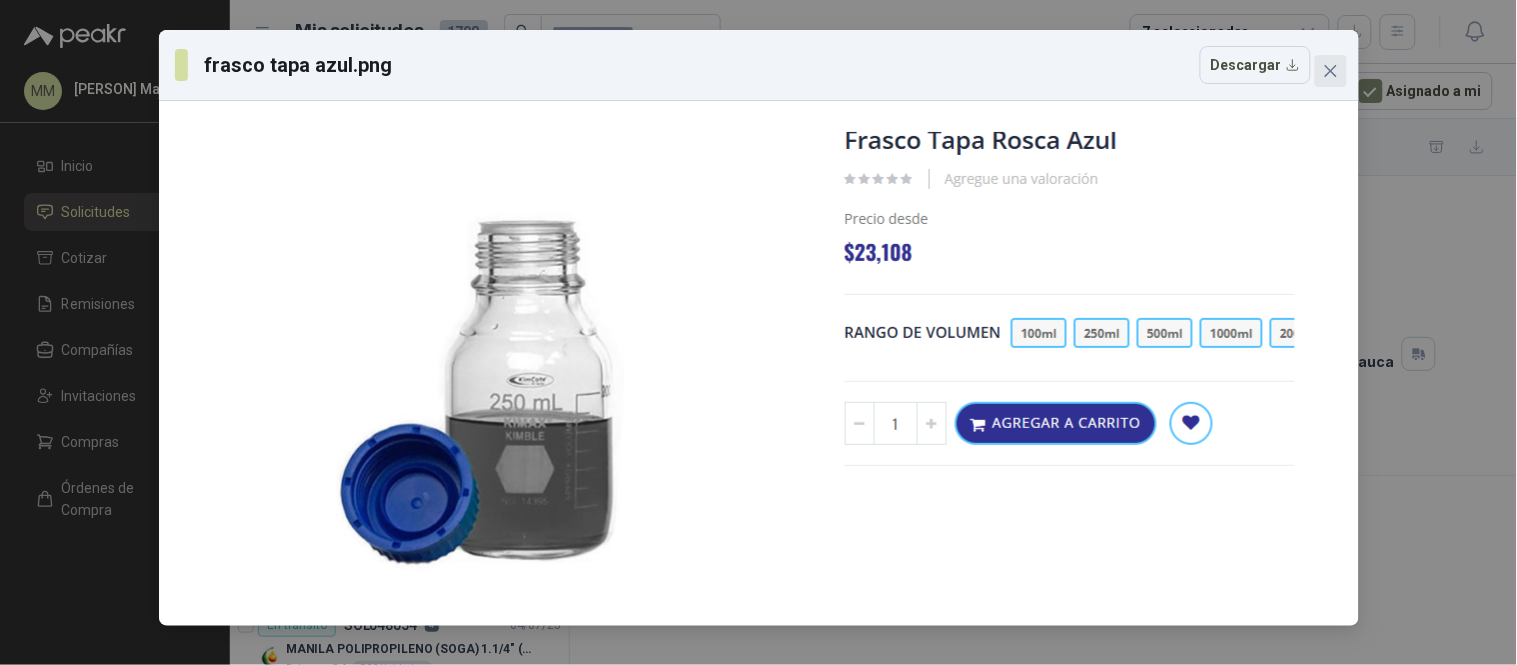 click at bounding box center (1330, 71) 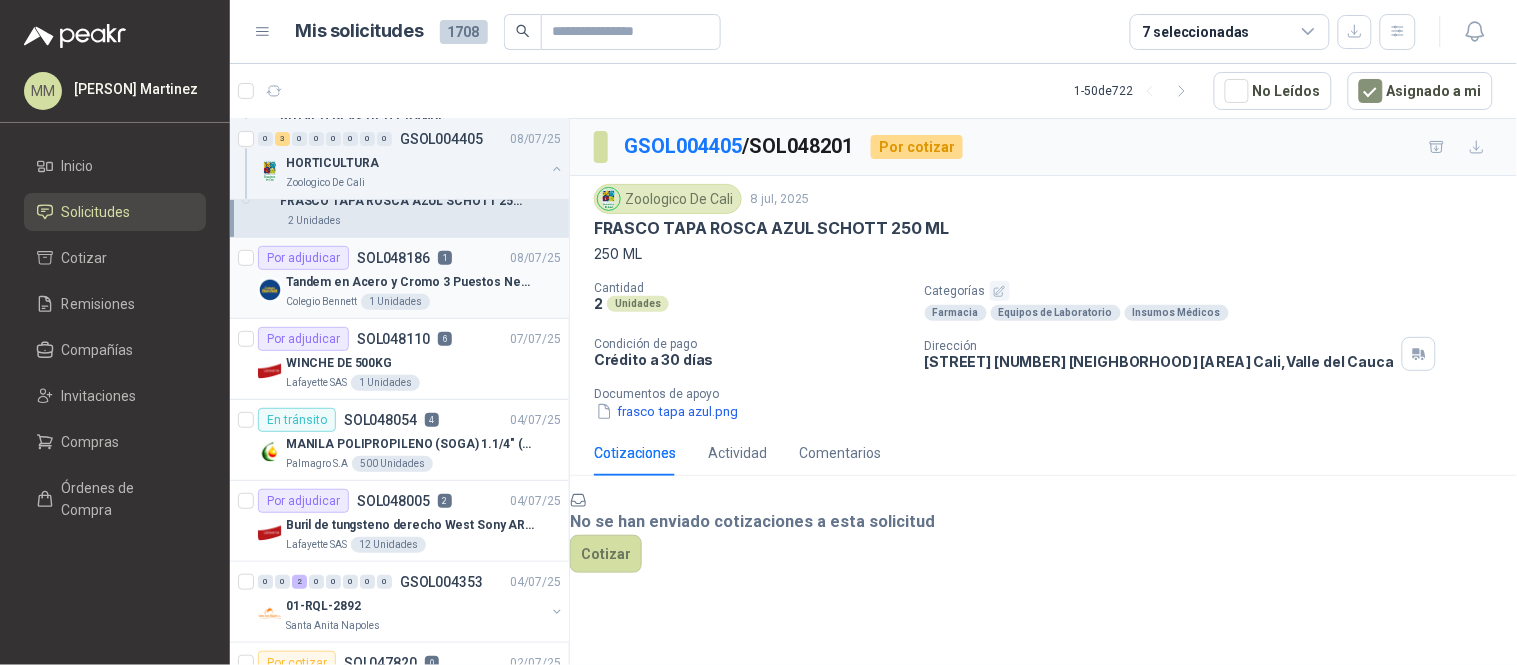 scroll, scrollTop: 220, scrollLeft: 0, axis: vertical 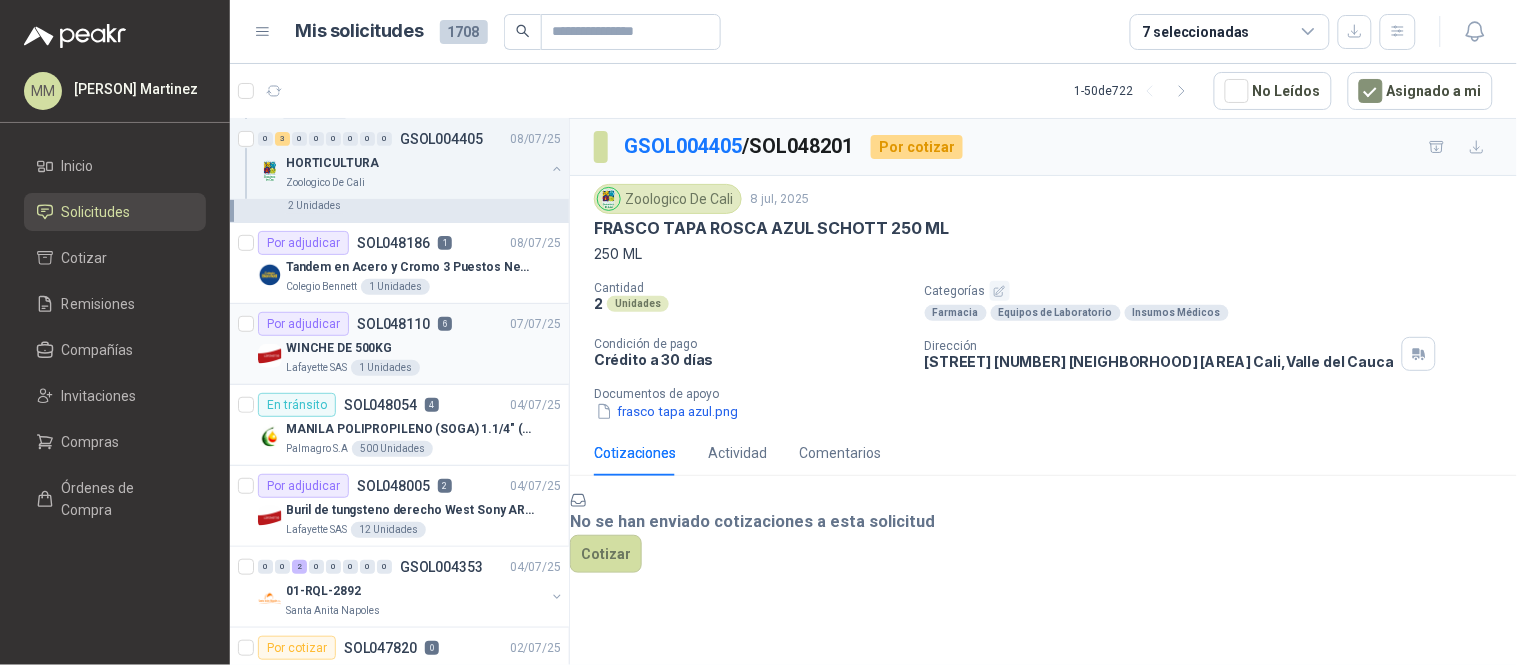 click on "Lafayette SAS 1   Unidades" at bounding box center (423, 368) 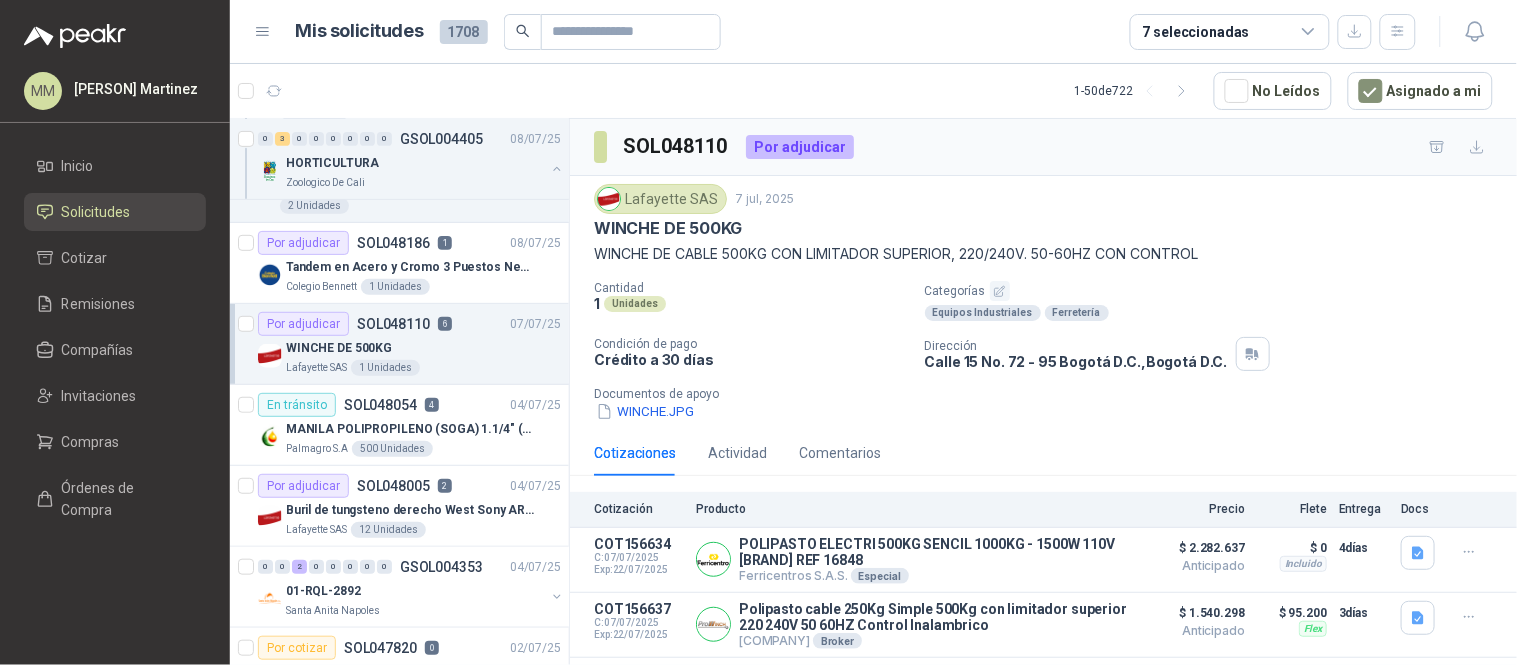click on "Lafayette SAS 7 jul, 2025   WINCHE DE 500KG WINCHE DE CABLE 500KG CON LIMITADOR SUPERIOR, 220/240V. 50-60HZ CON CONTROL" at bounding box center [1043, 224] 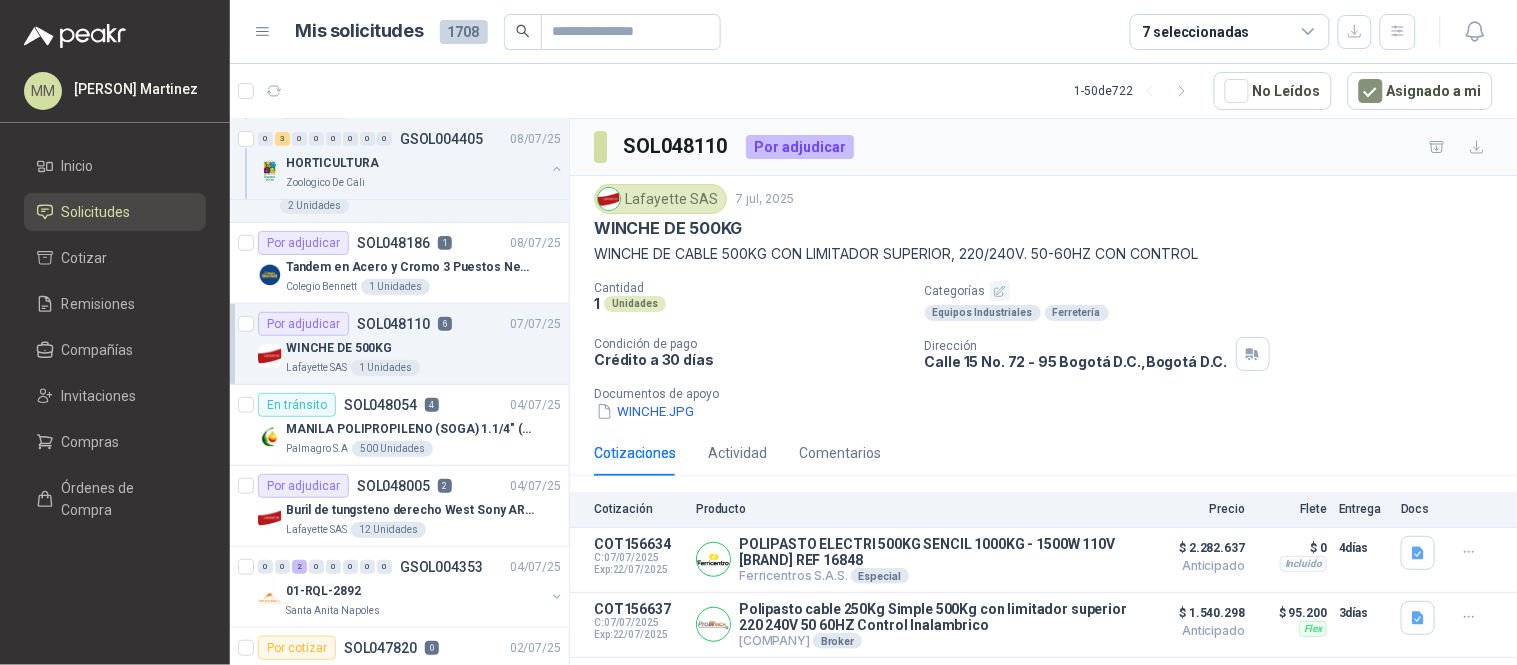 click on "Cantidad 1   Unidades Categorías Equipos Industriales Ferretería Condición de pago Crédito a 30 días Dirección Calle 15 No.  72 -  95   Bogotá D.C. ,  Bogotá D.C. Documentos de apoyo WINCHE.JPG" at bounding box center (1043, 351) 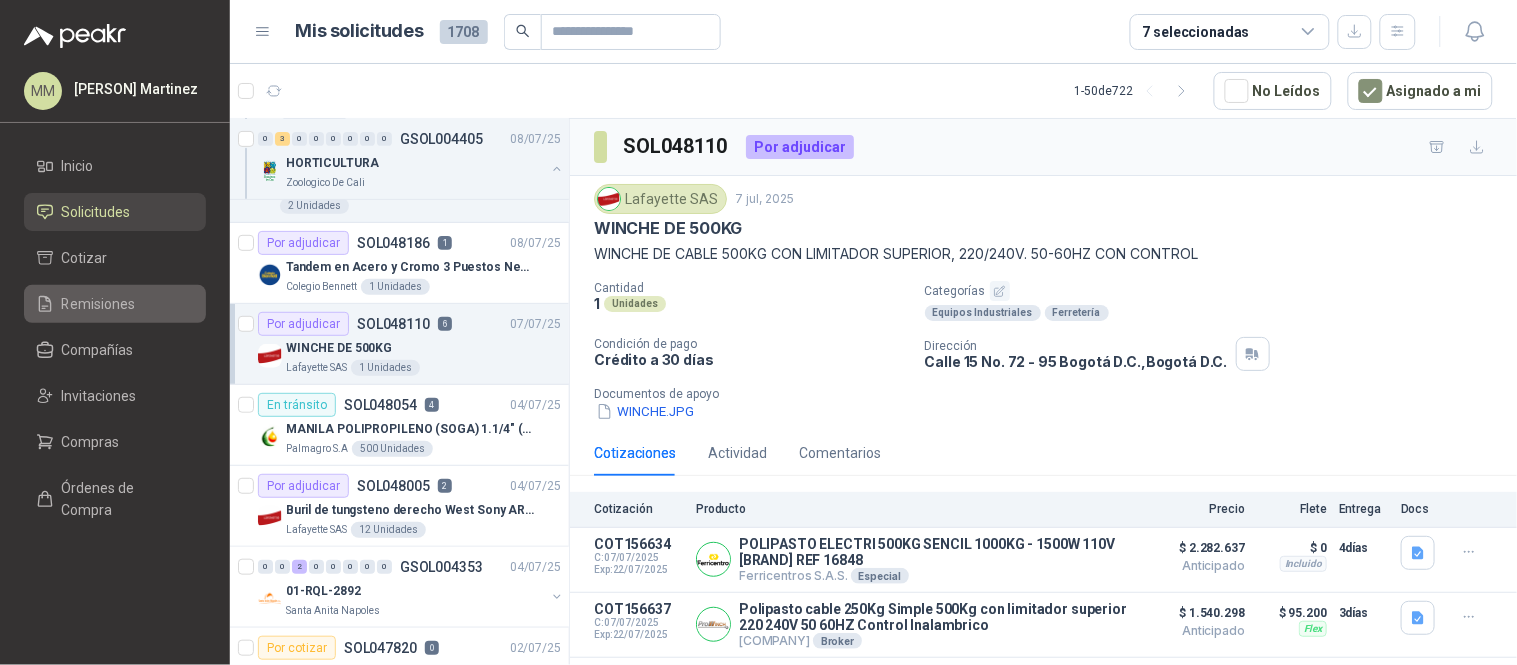 click on "Remisiones" at bounding box center (99, 304) 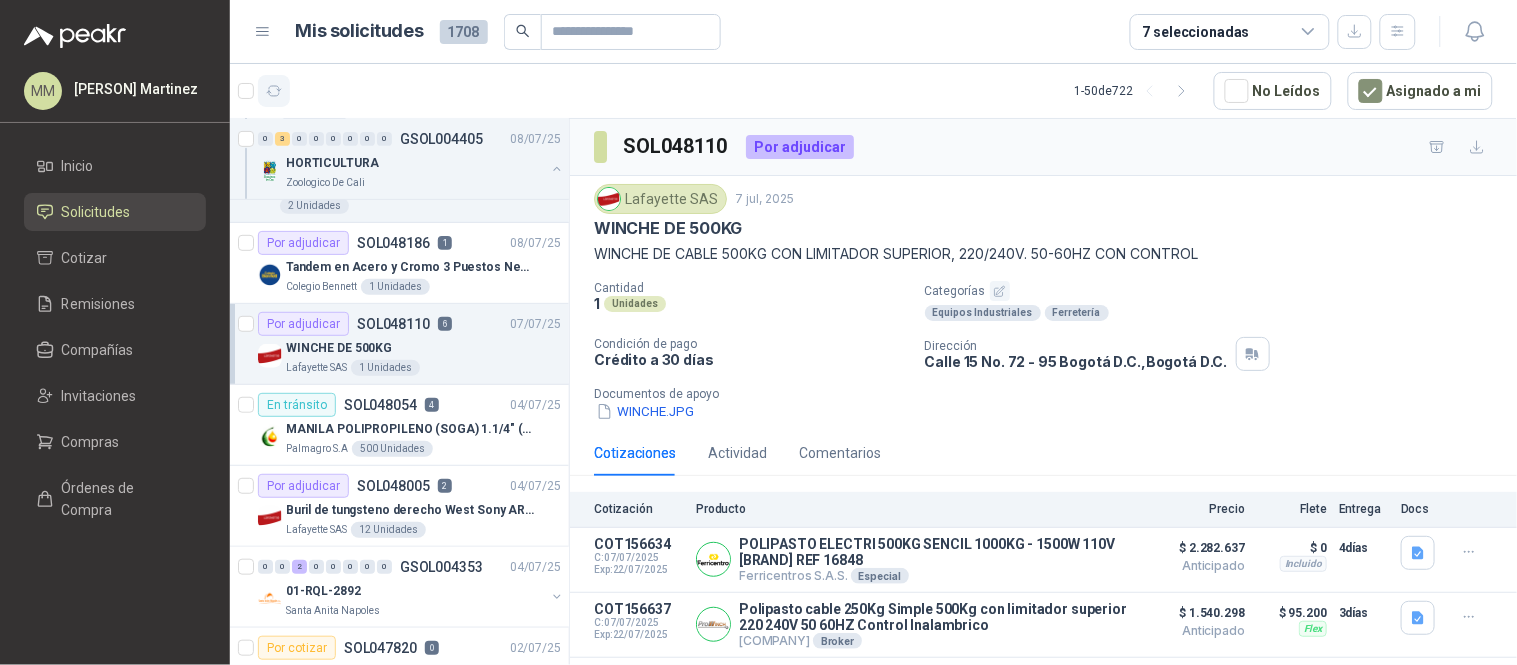 click at bounding box center [274, 91] 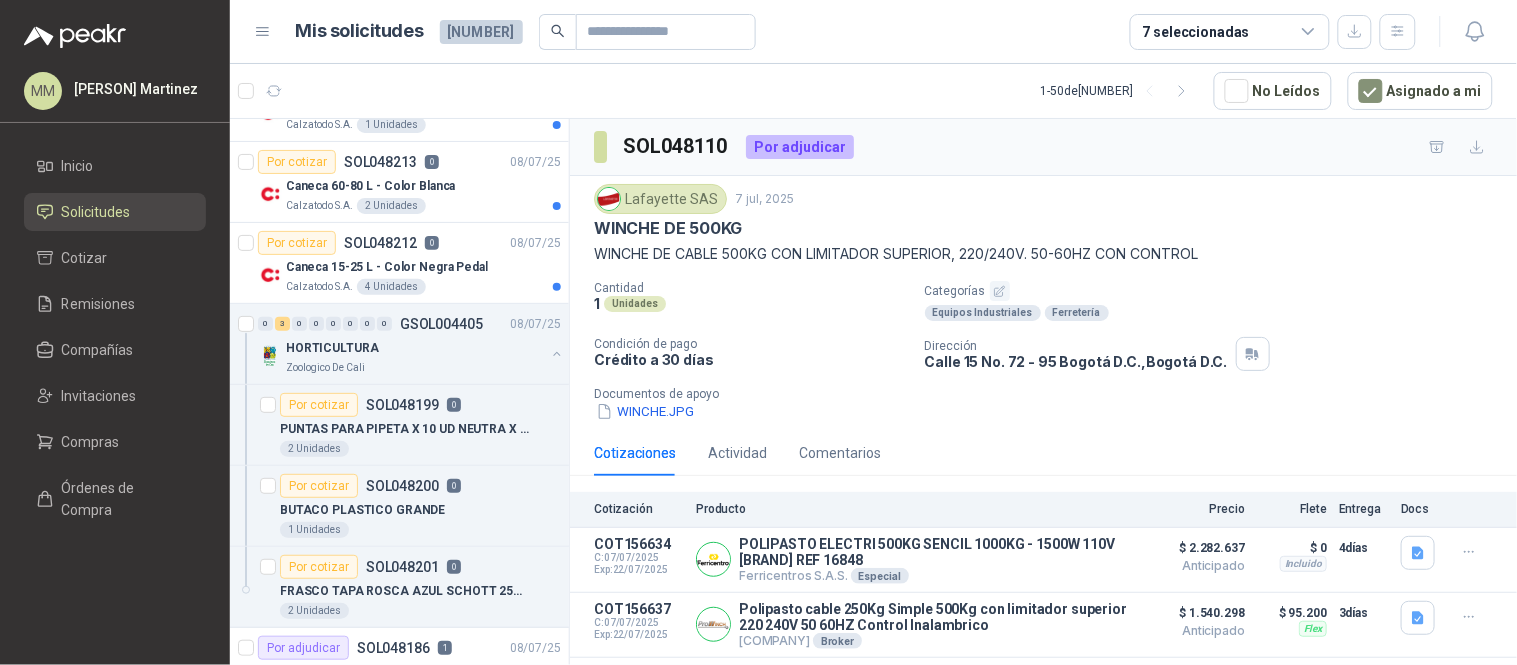 scroll, scrollTop: 0, scrollLeft: 0, axis: both 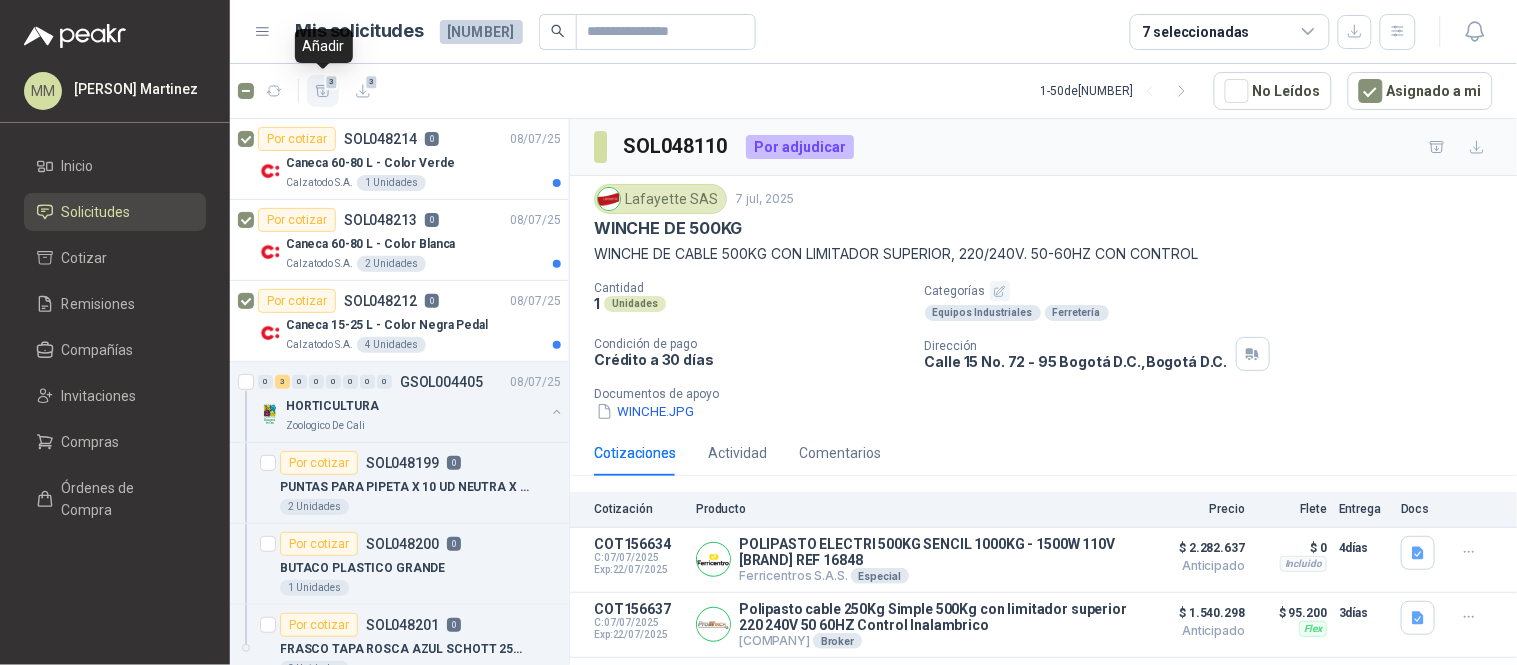 click at bounding box center (323, 90) 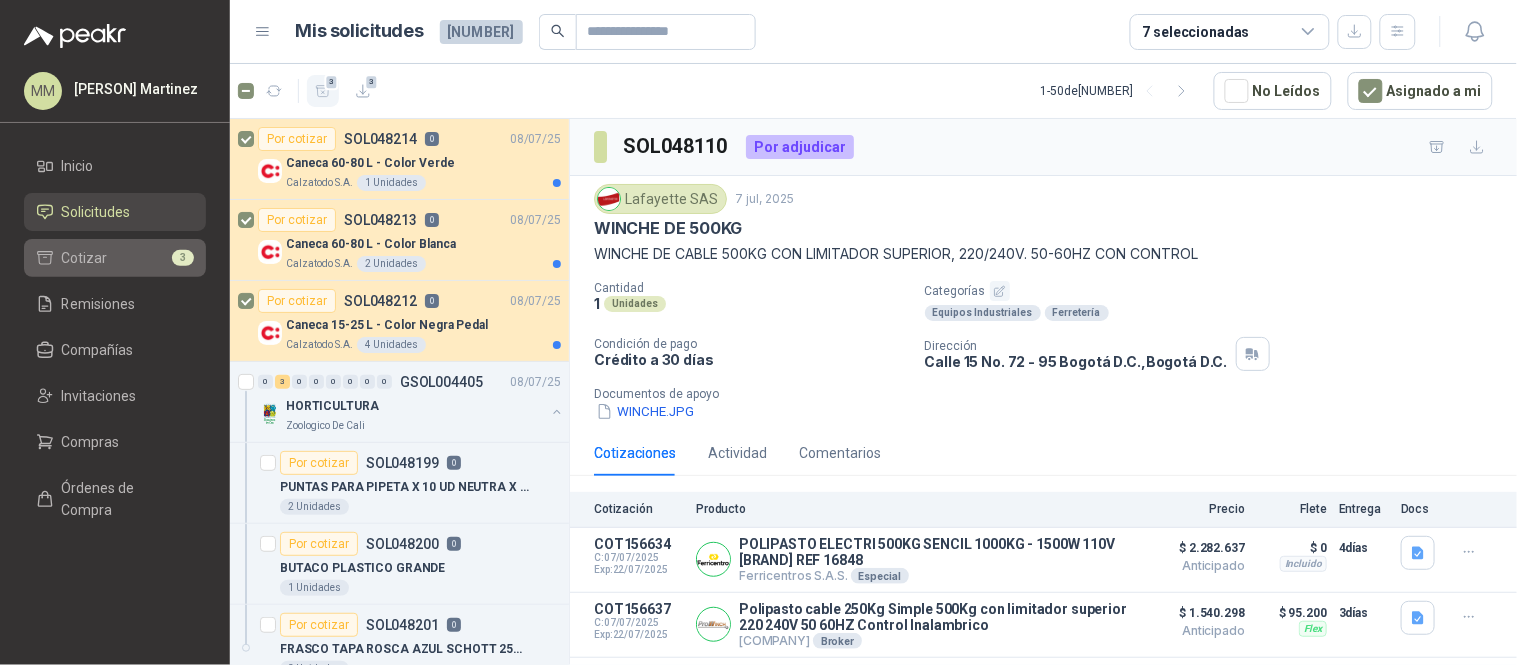 click on "Cotizar 3" at bounding box center [115, 258] 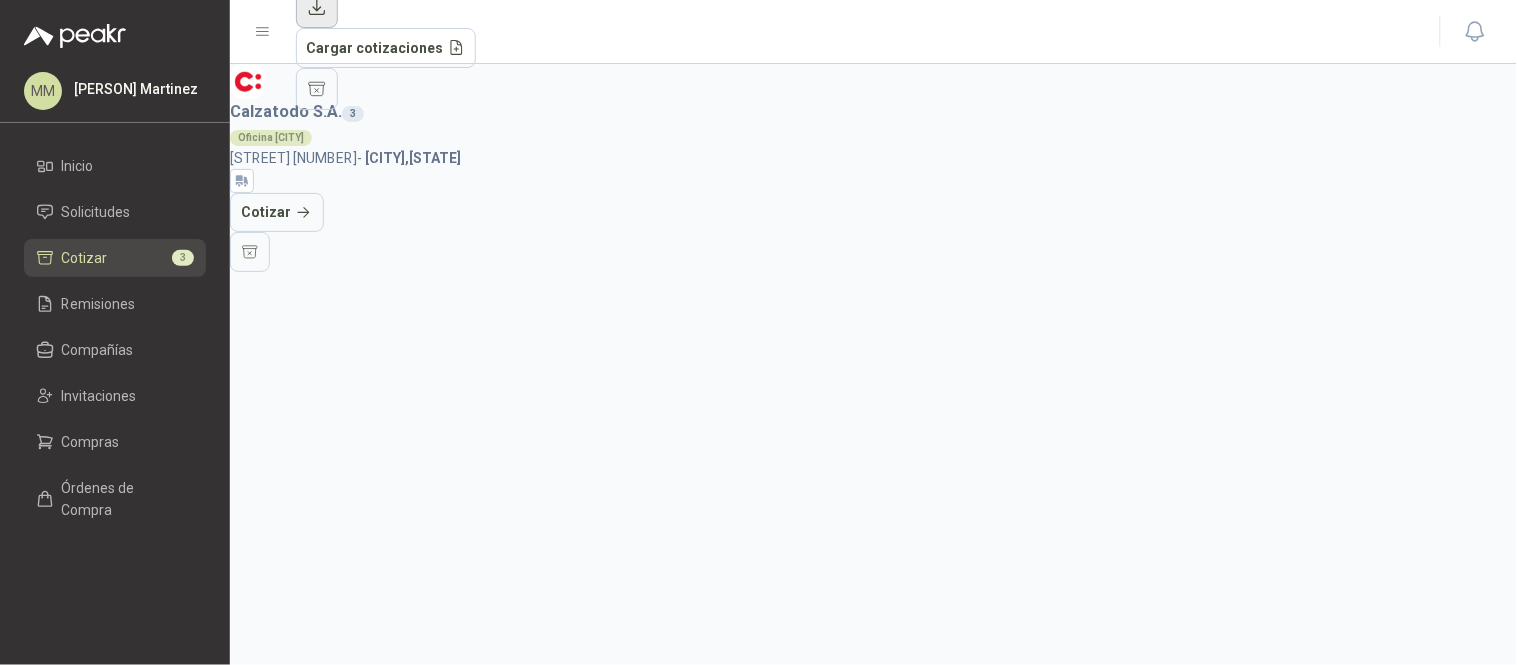 click at bounding box center [317, 7] 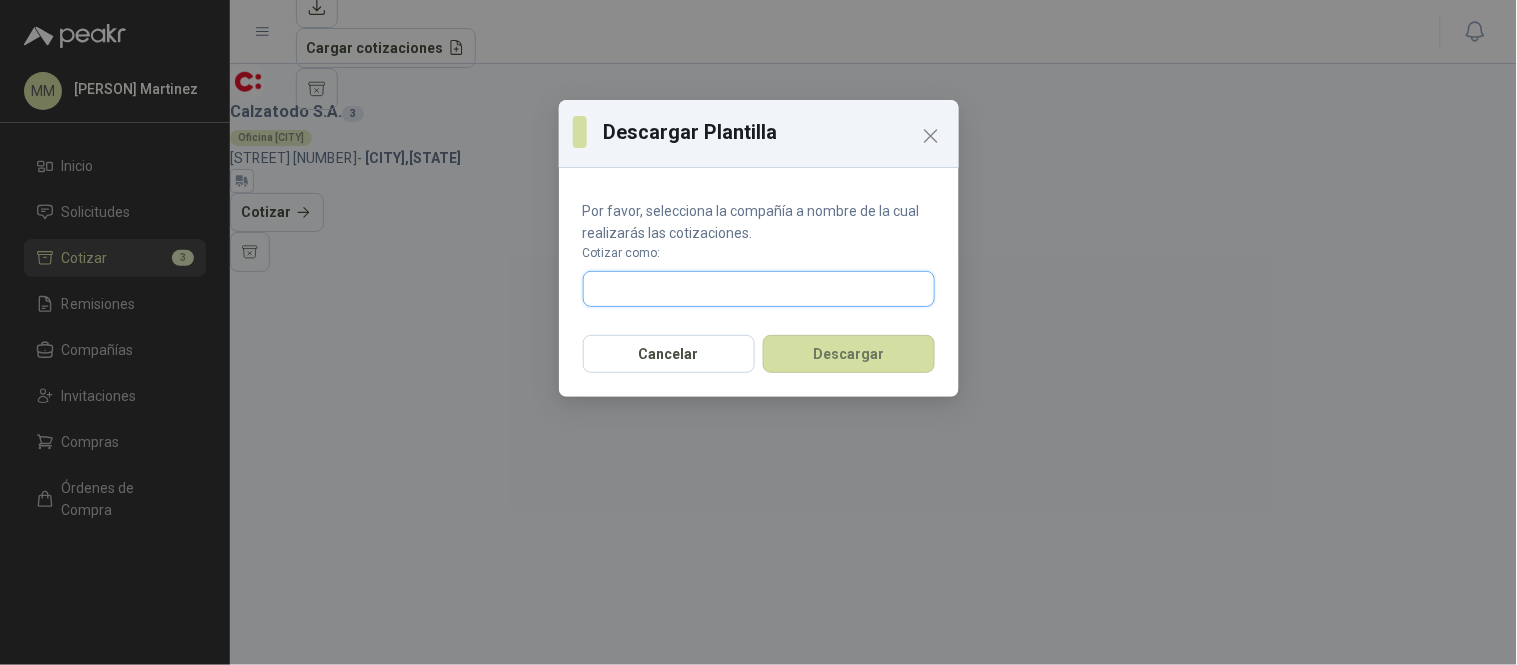 click at bounding box center [759, 289] 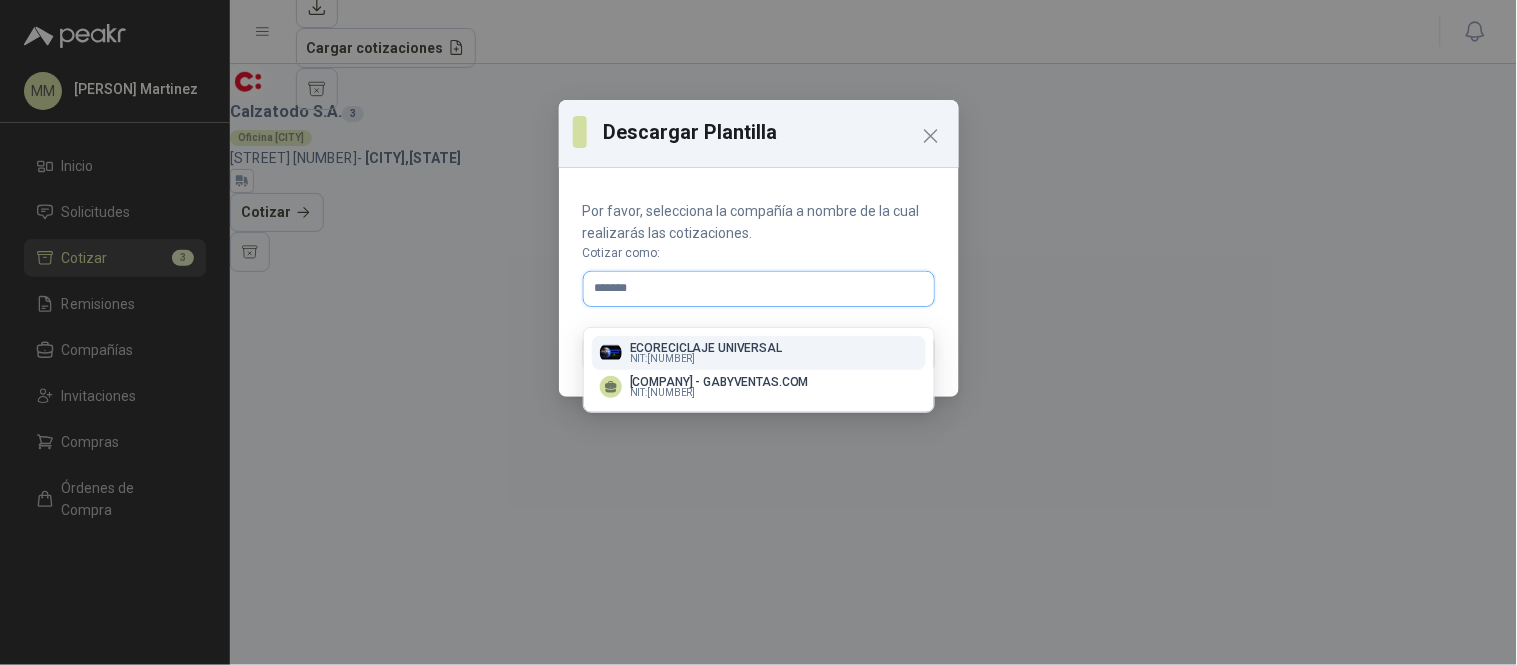 type on "*******" 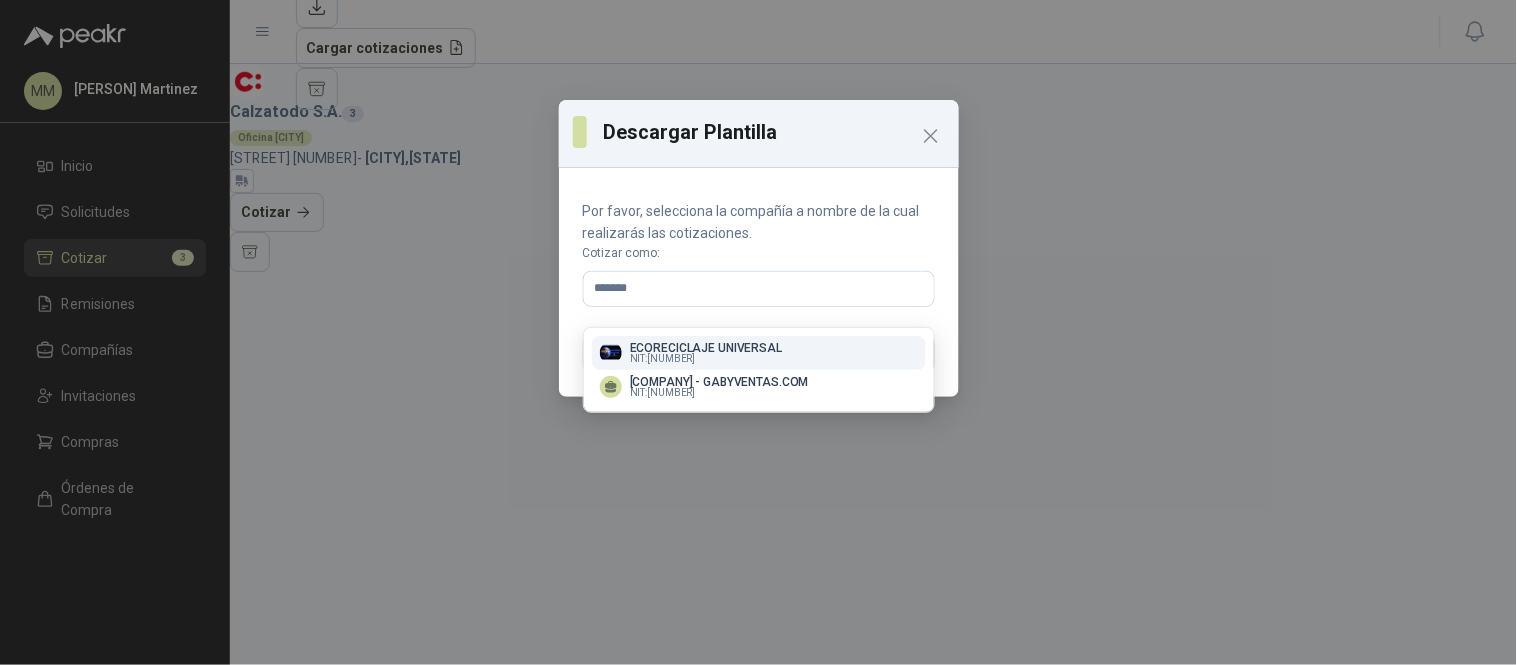 click on "ECORECICLAJE UNIVERSAL NIT :  80205905" at bounding box center [759, 353] 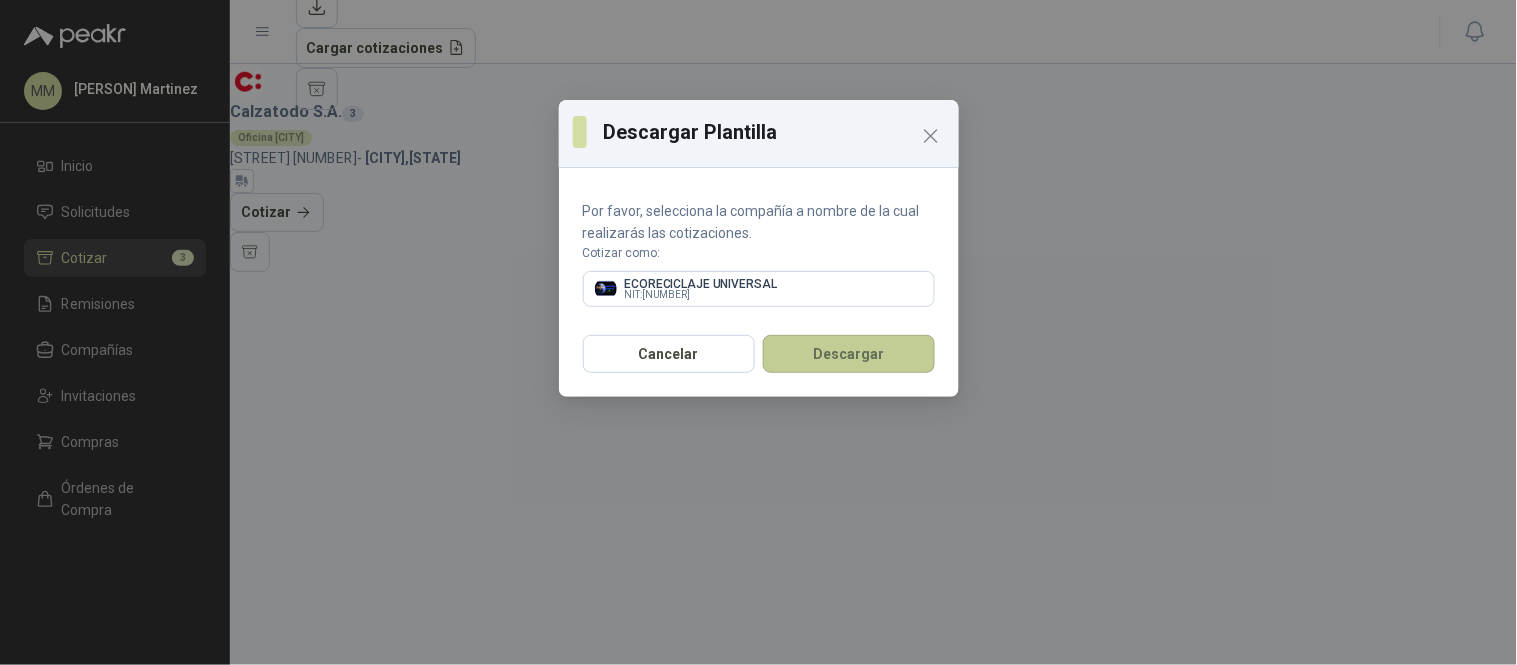 click on "Descargar" at bounding box center (849, 354) 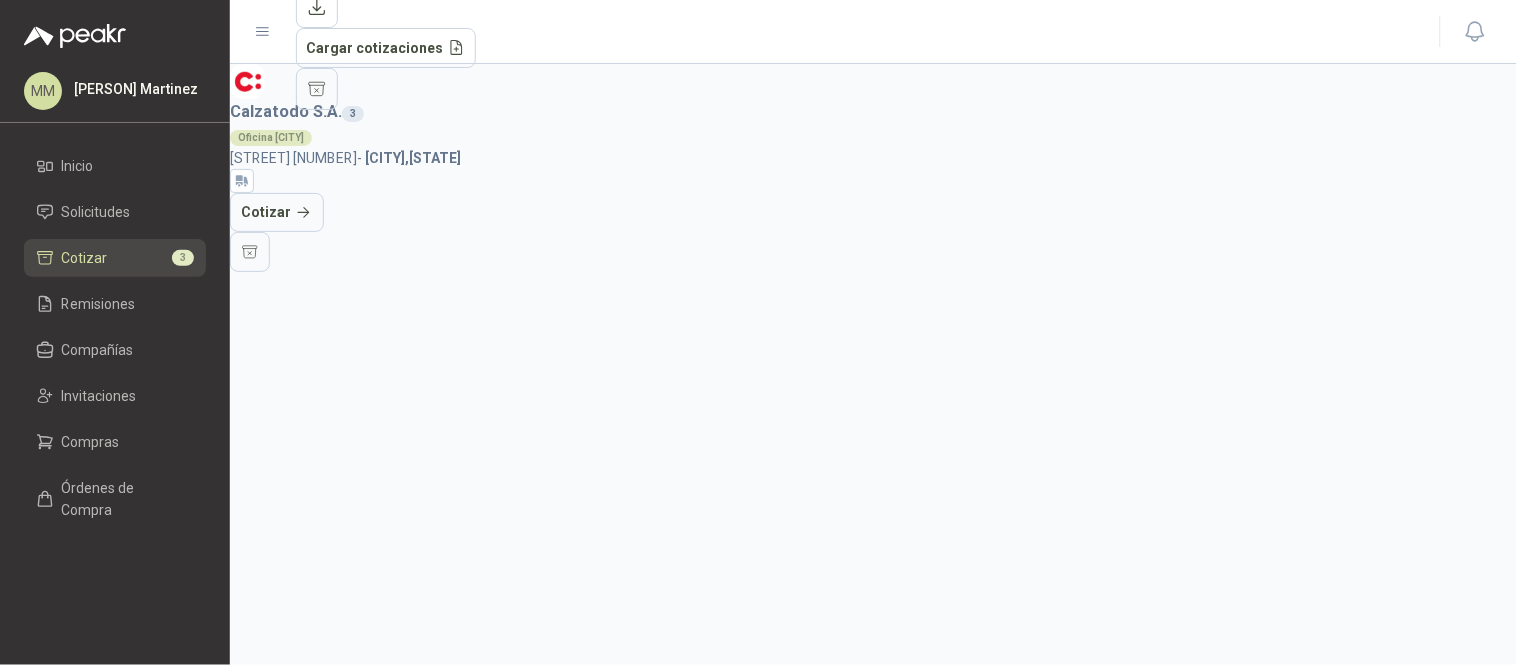 type 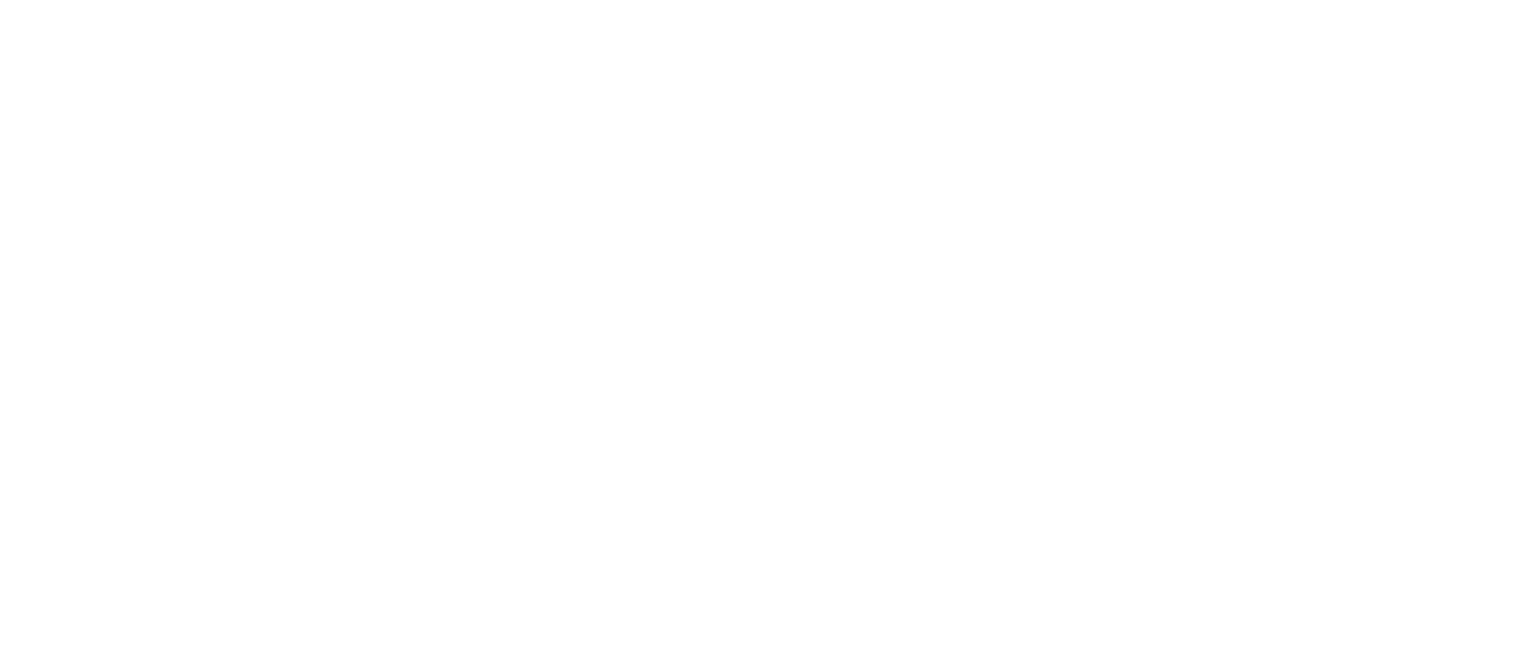 scroll, scrollTop: 0, scrollLeft: 0, axis: both 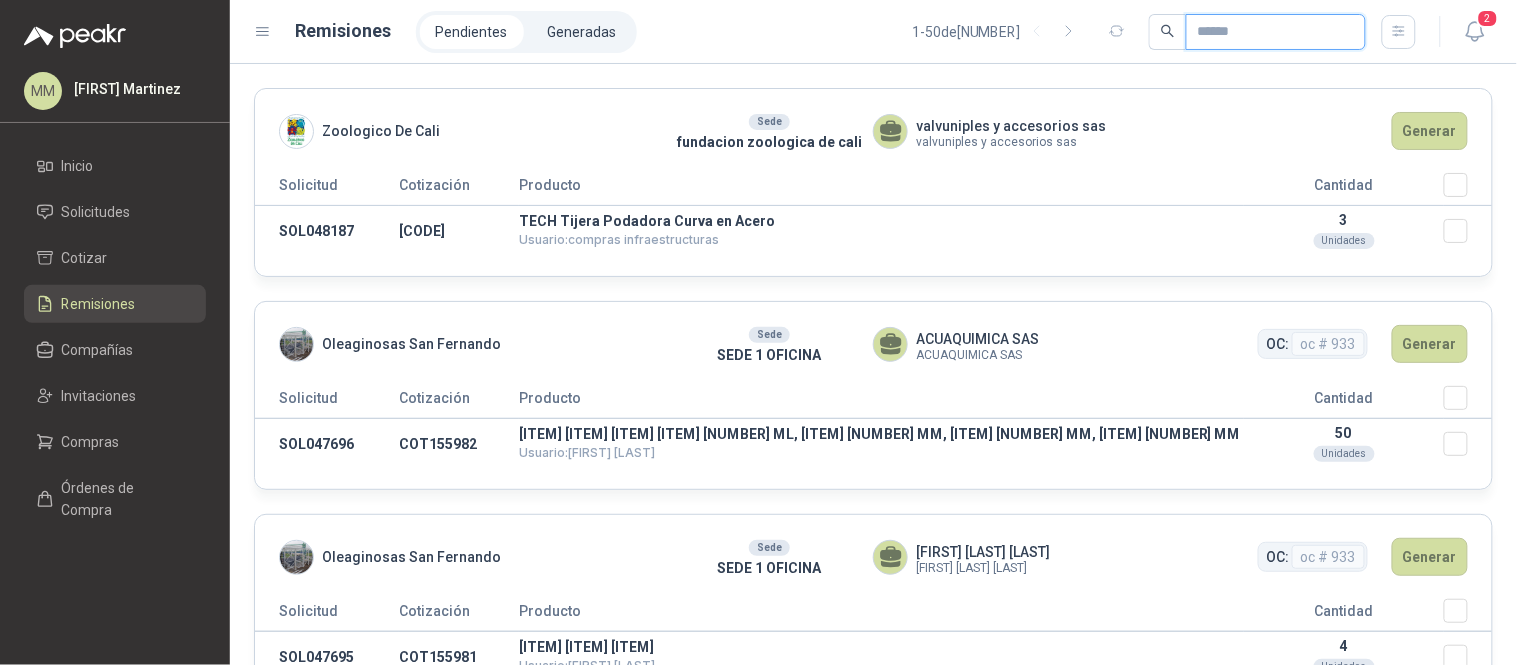 click at bounding box center [1268, 32] 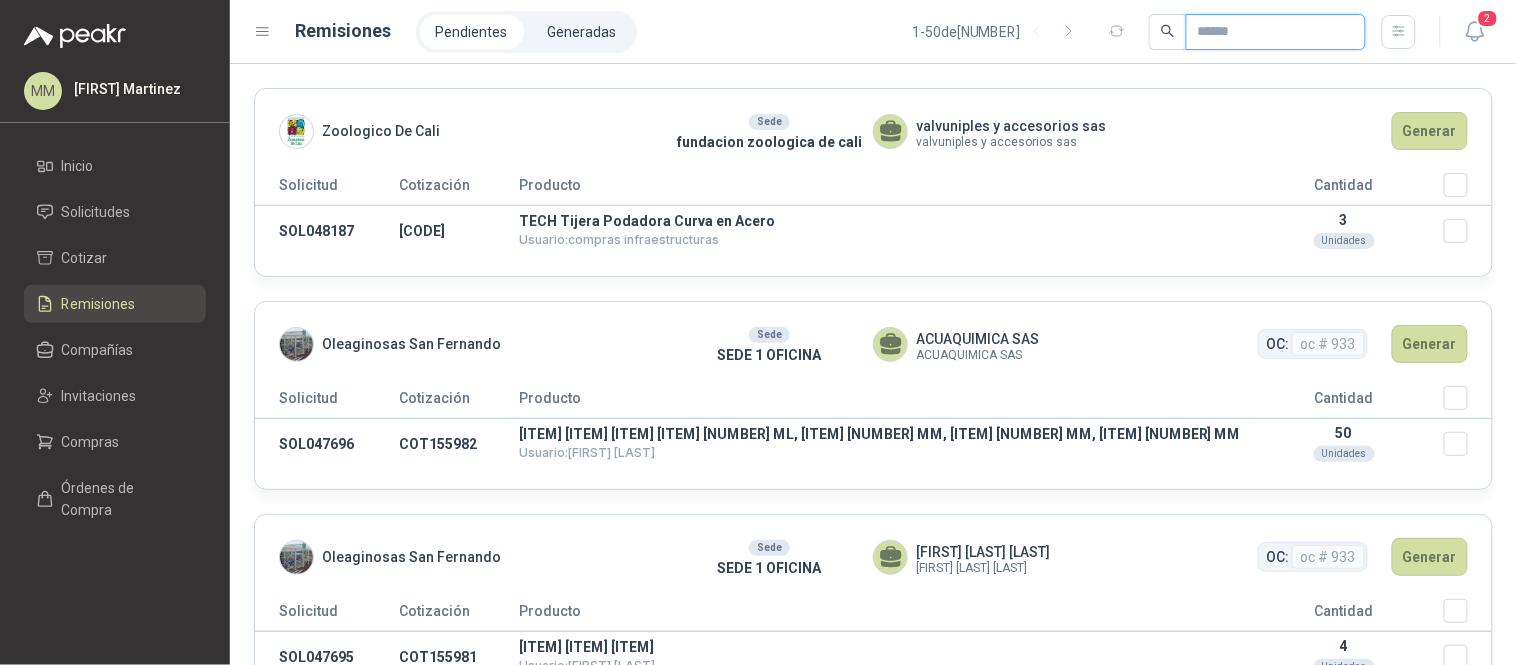 paste on "*********" 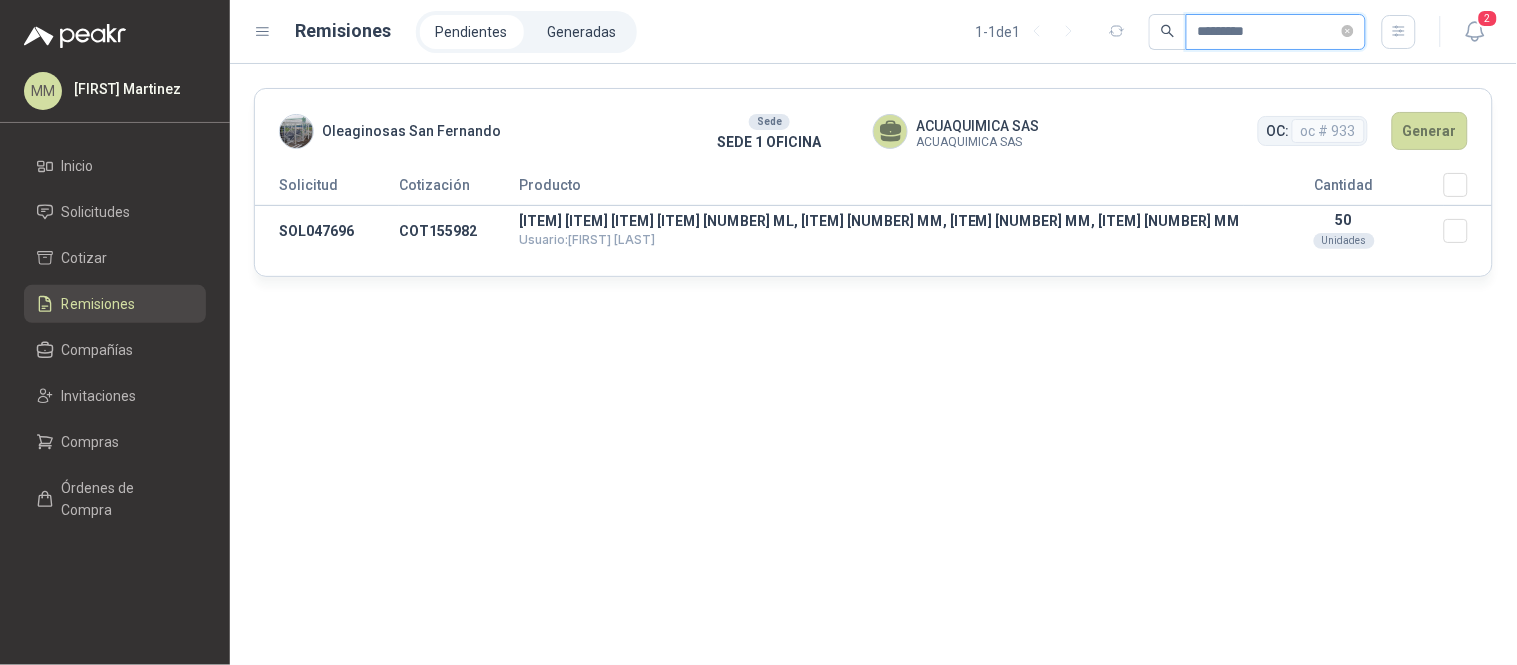 type on "*********" 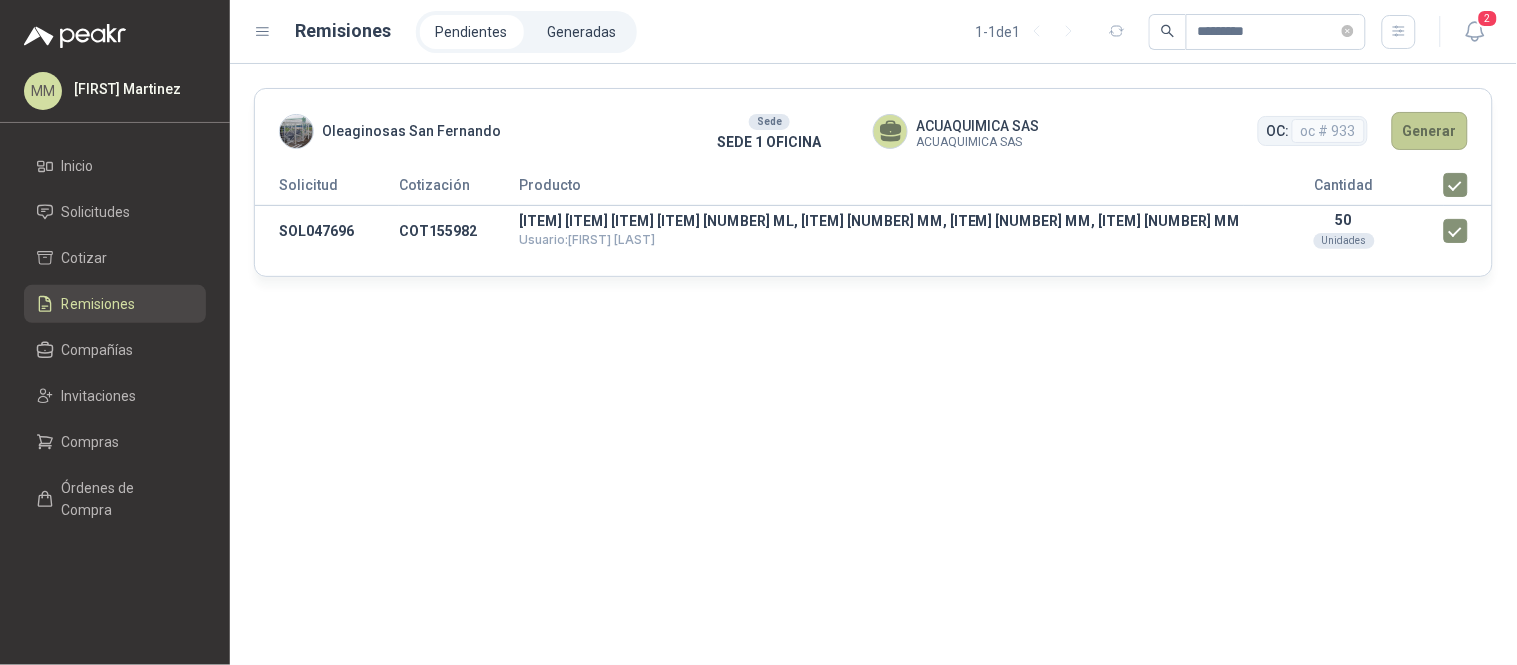 click on "Generar" at bounding box center [1430, 131] 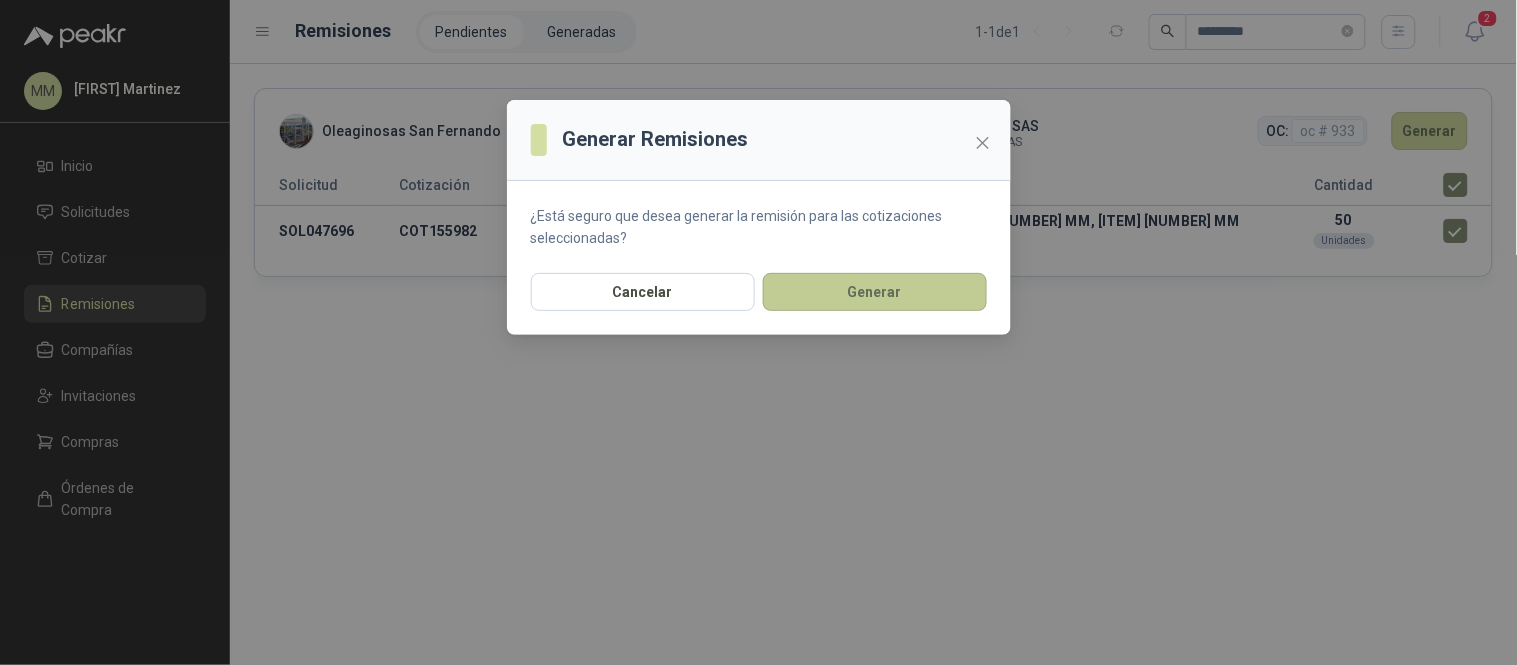 click on "Generar" at bounding box center (875, 292) 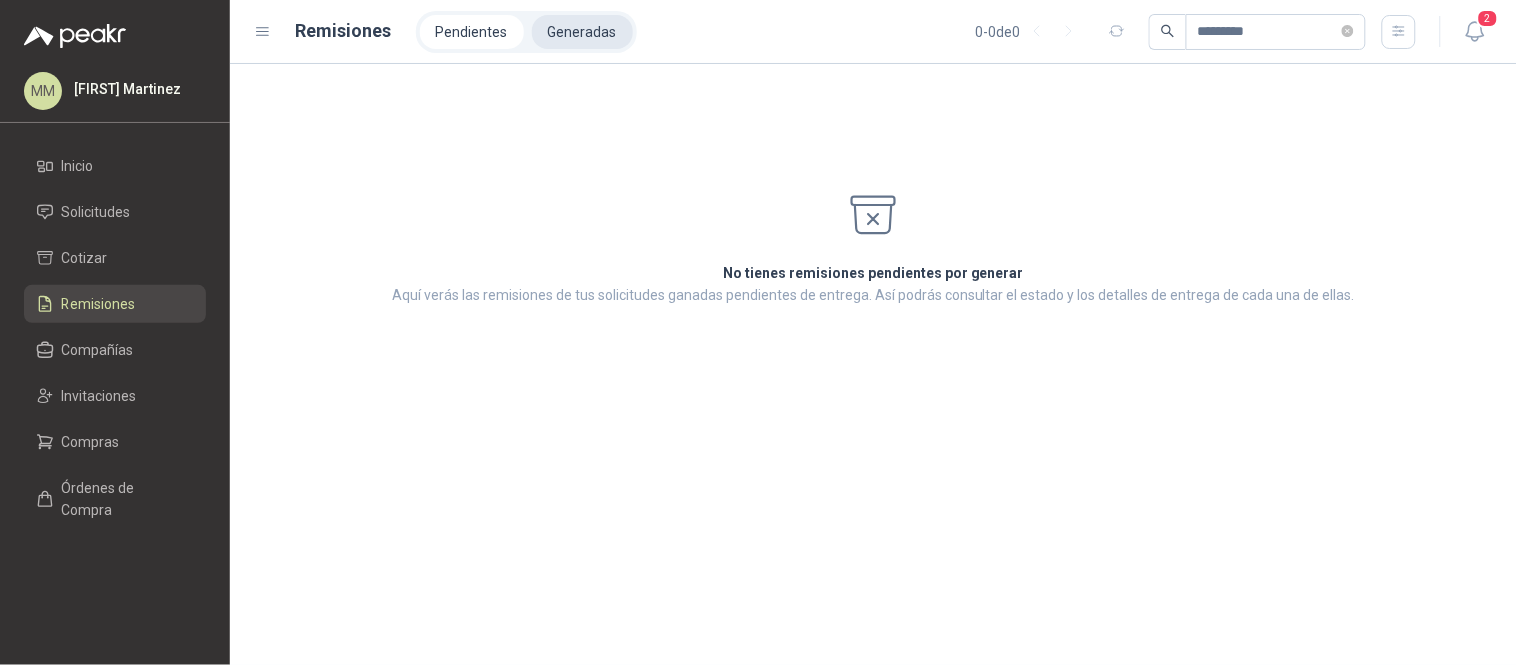 click on "Generadas" at bounding box center [582, 32] 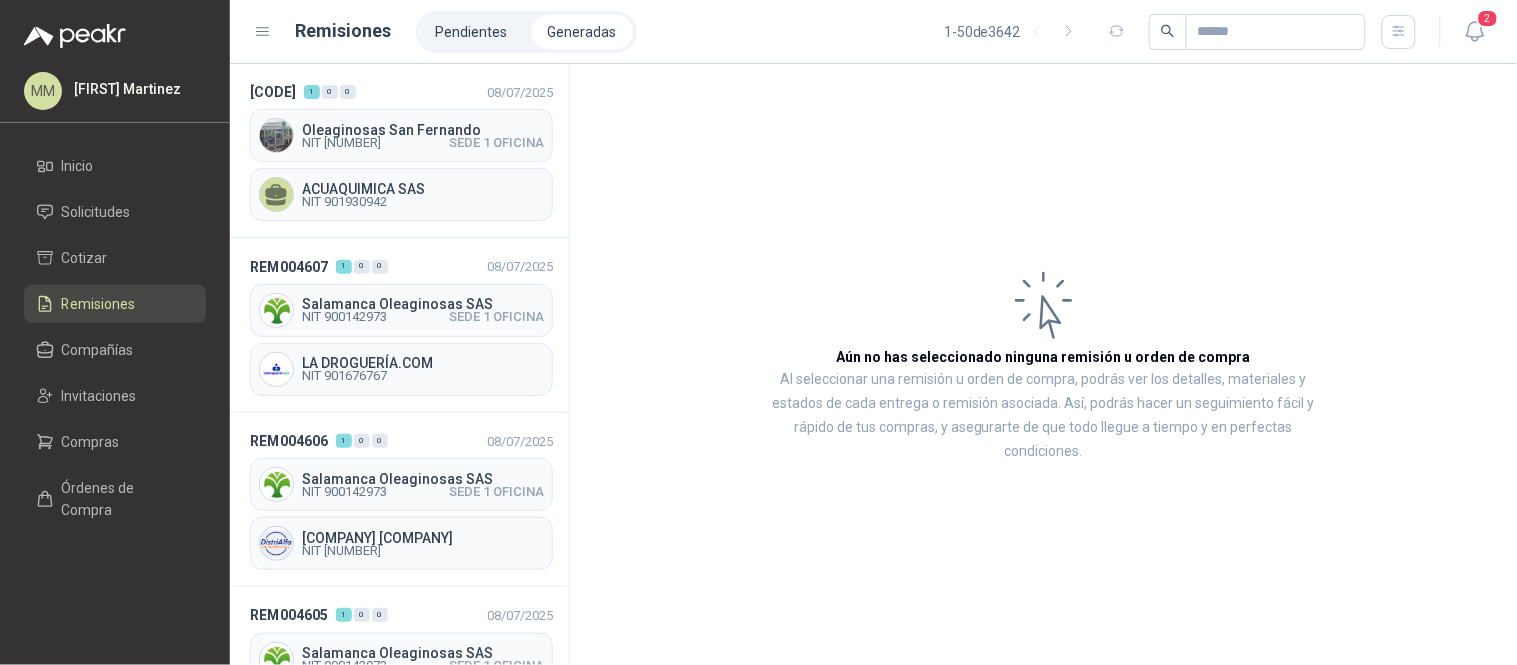 click on "Oleaginosas San Fernando NIT   800221587 SEDE 1 OFICINA" at bounding box center [401, 135] 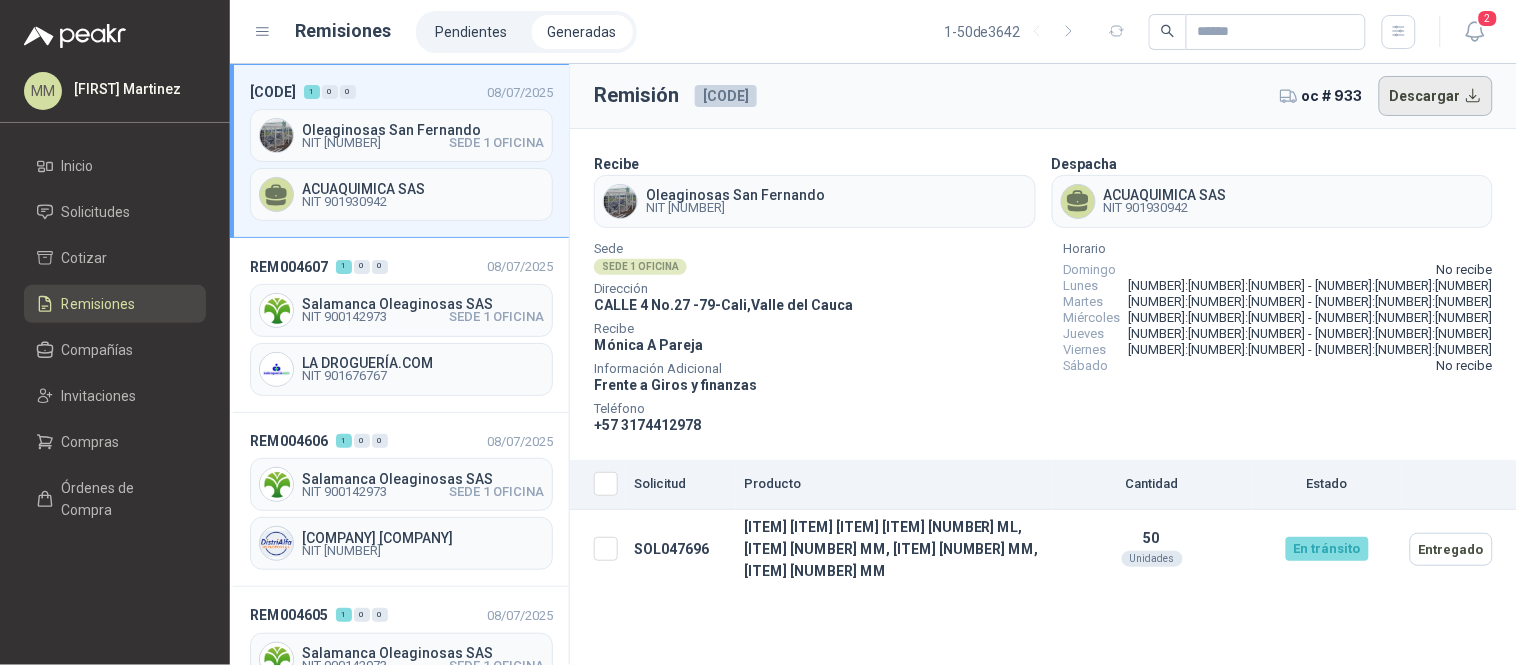 click on "Descargar" at bounding box center [1436, 96] 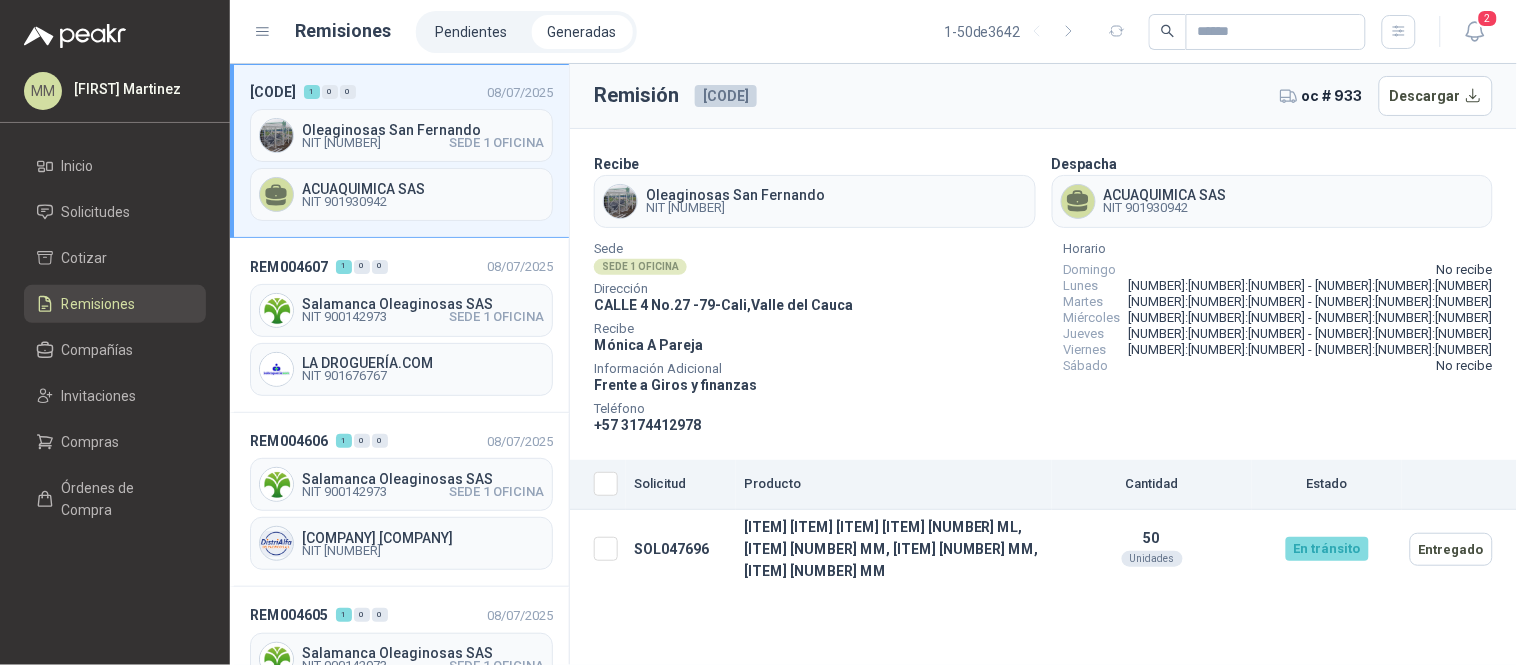 click on "Sede [SEDE] [SEDE]  Dirección [STREET] [NUMBER] No.[NUMBER] - [CITY], [STATE]  Recibe [FIRST] [LAST] Información Adicional Frente a Giros y finanzas Teléfono +[NUMBER] [NUMBER] Horario Domingo No recibe Lunes [NUMBER]:[NUMBER]:[NUMBER] - [NUMBER]:[NUMBER]:[NUMBER] Martes [NUMBER]:[NUMBER]:[NUMBER] - [NUMBER]:[NUMBER]:[NUMBER] Miércoles [NUMBER]:[NUMBER]:[NUMBER] - [NUMBER]:[NUMBER]:[NUMBER] Jueves [NUMBER]:[NUMBER]:[NUMBER] - [NUMBER]:[NUMBER]:[NUMBER] Viernes [NUMBER]:[NUMBER]:[NUMBER] - [NUMBER]:[NUMBER]:[NUMBER] Sábado No recibe" at bounding box center (1043, 340) 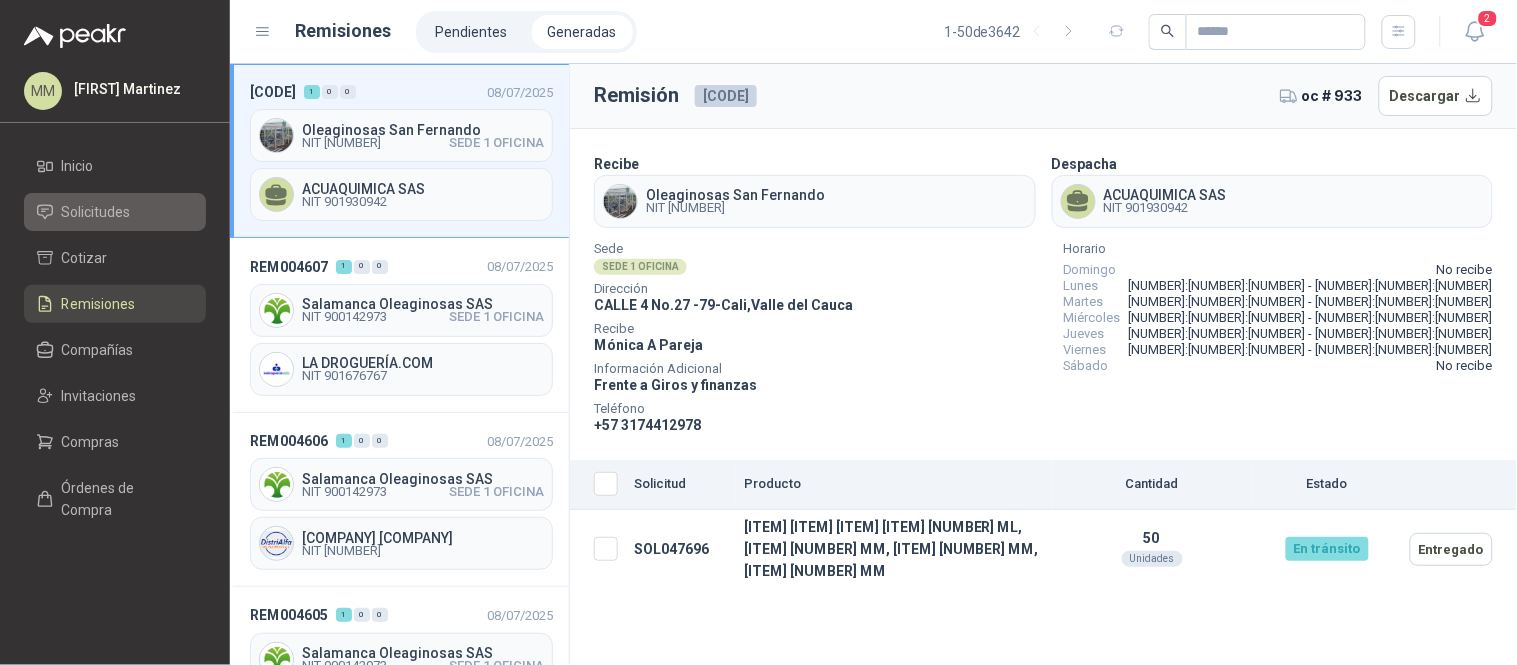 click on "Solicitudes" at bounding box center (115, 212) 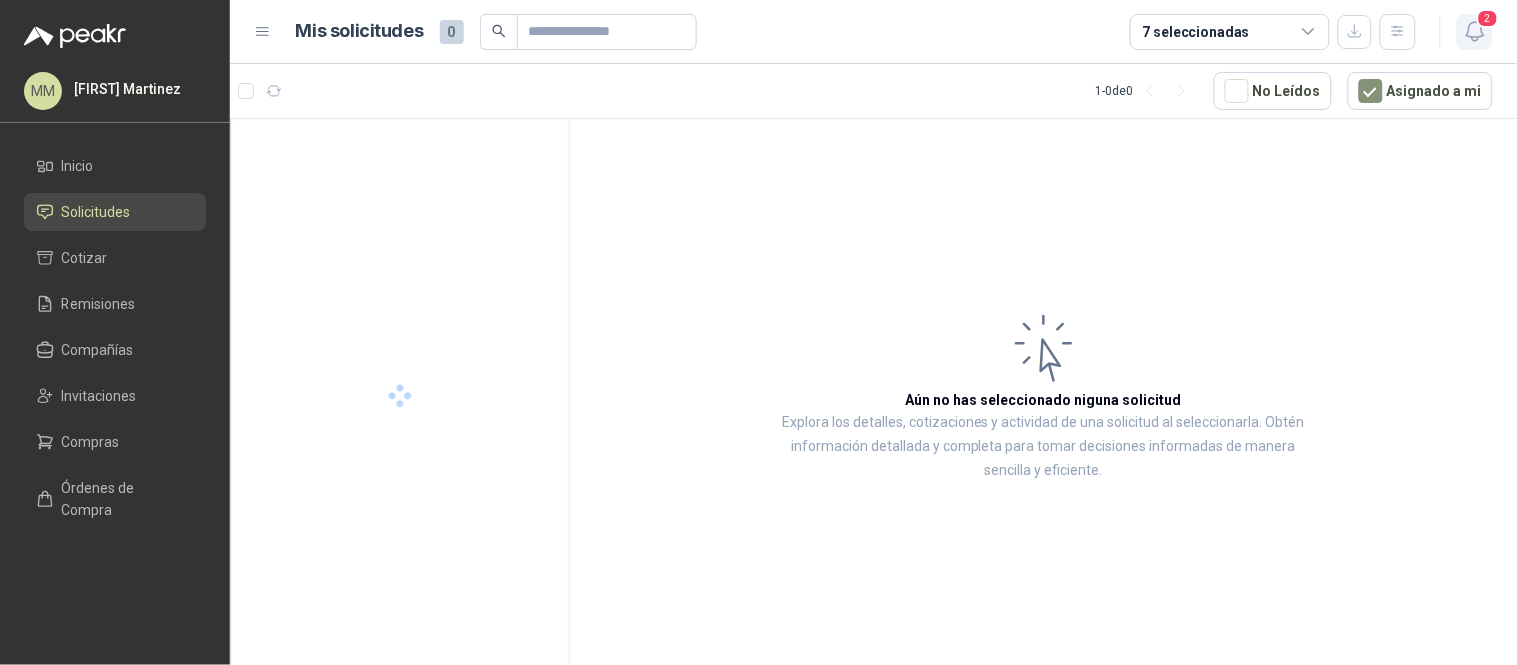 click on "2" at bounding box center [1475, 32] 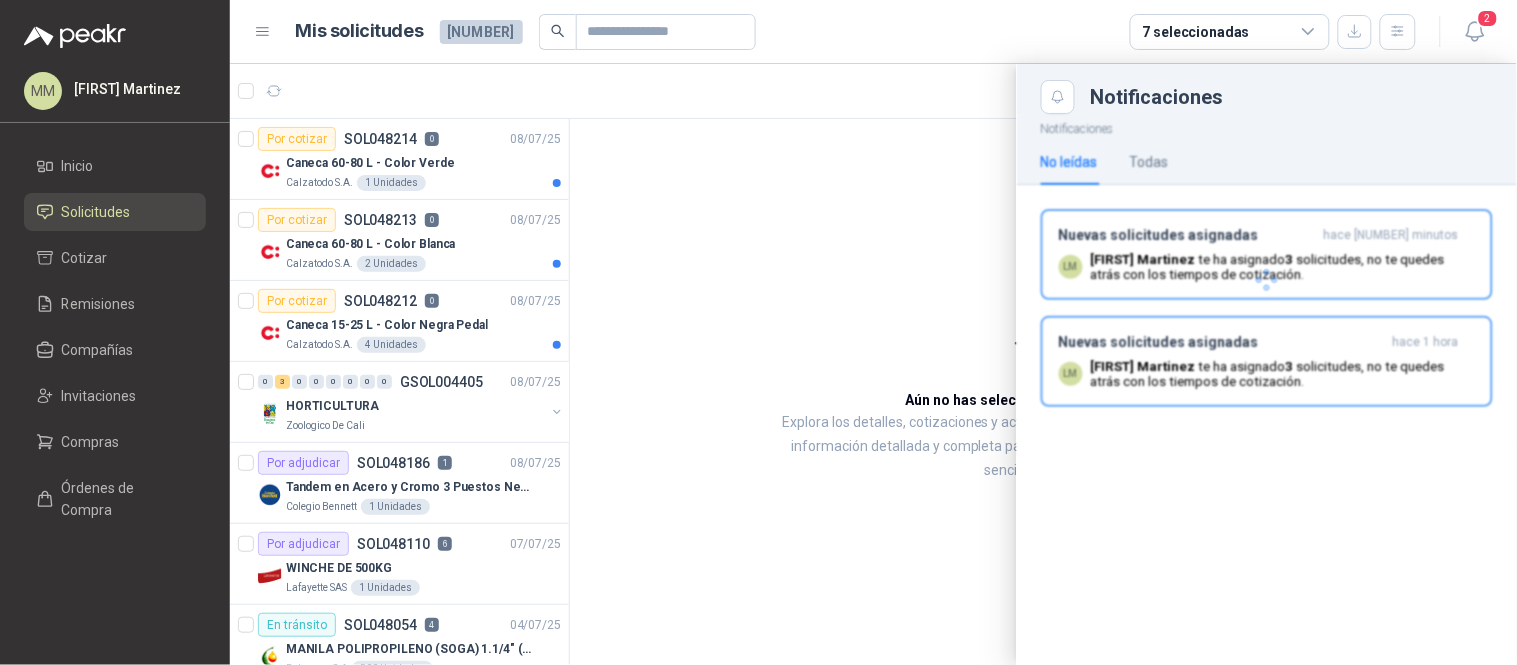 click at bounding box center [1267, 280] 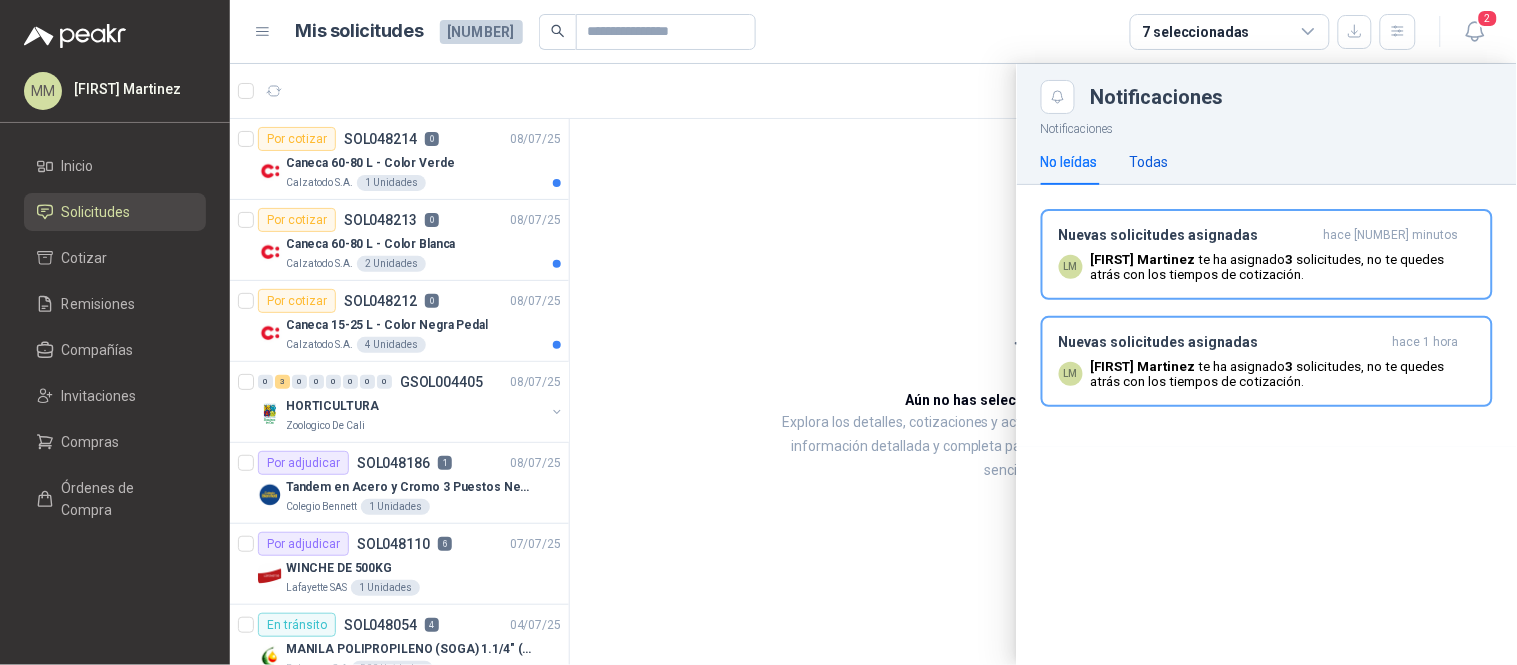 click on "Todas" at bounding box center (1149, 162) 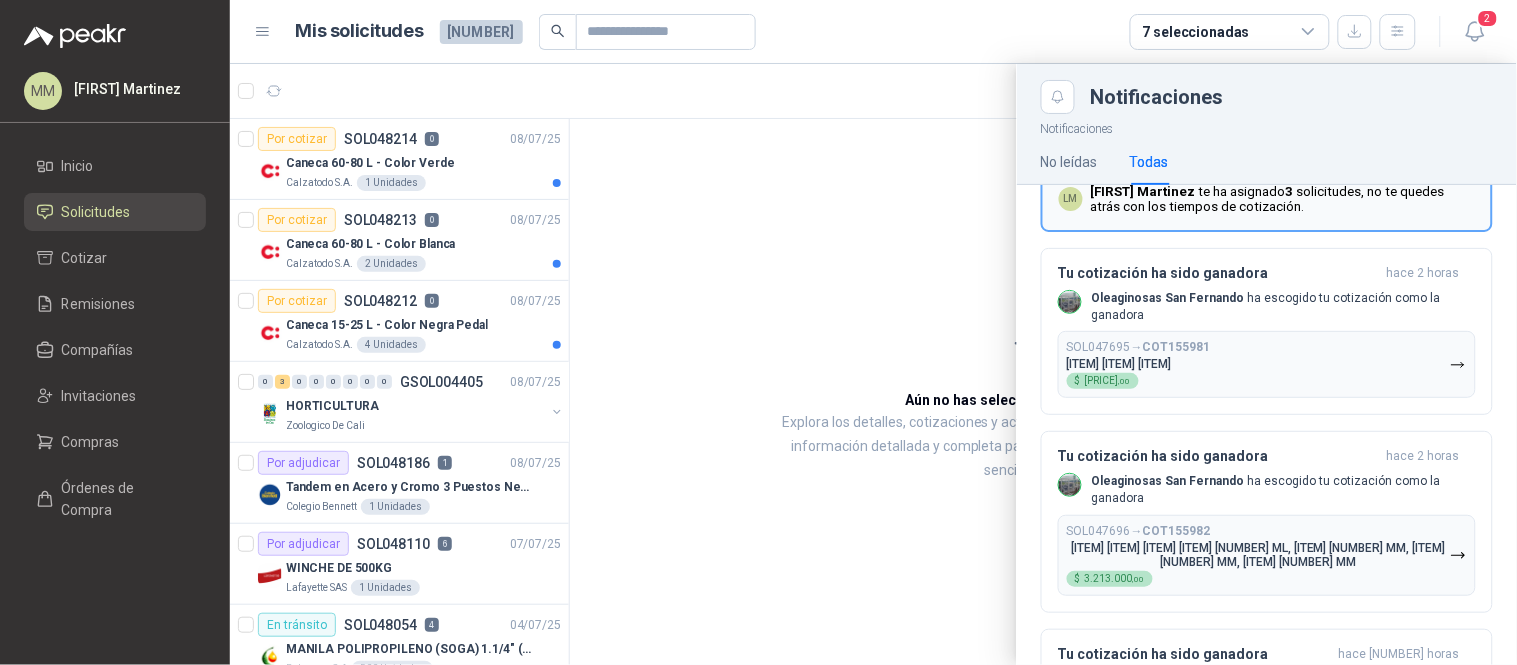 scroll, scrollTop: 176, scrollLeft: 0, axis: vertical 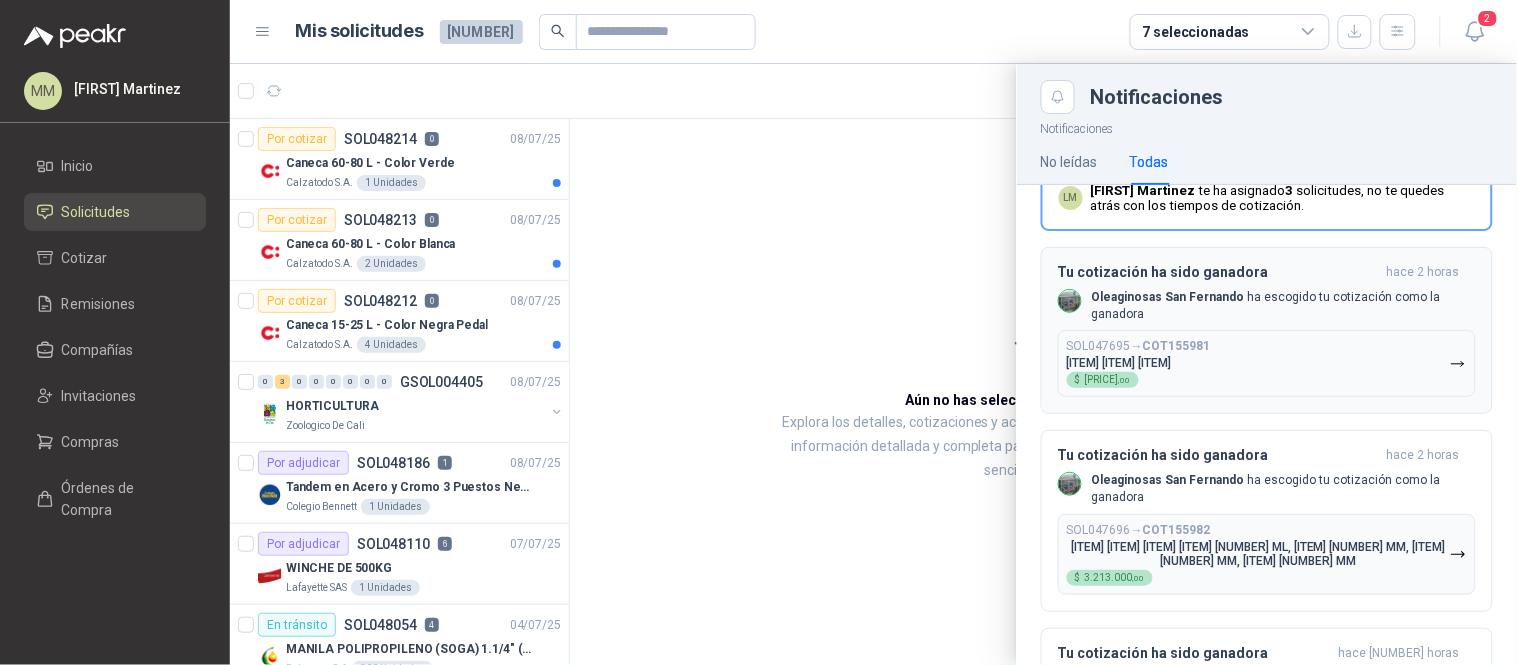 click on "[CODE]  →  [CODE] [ITEM] $  [PRICE] , [NUMBER]" at bounding box center [1267, 363] 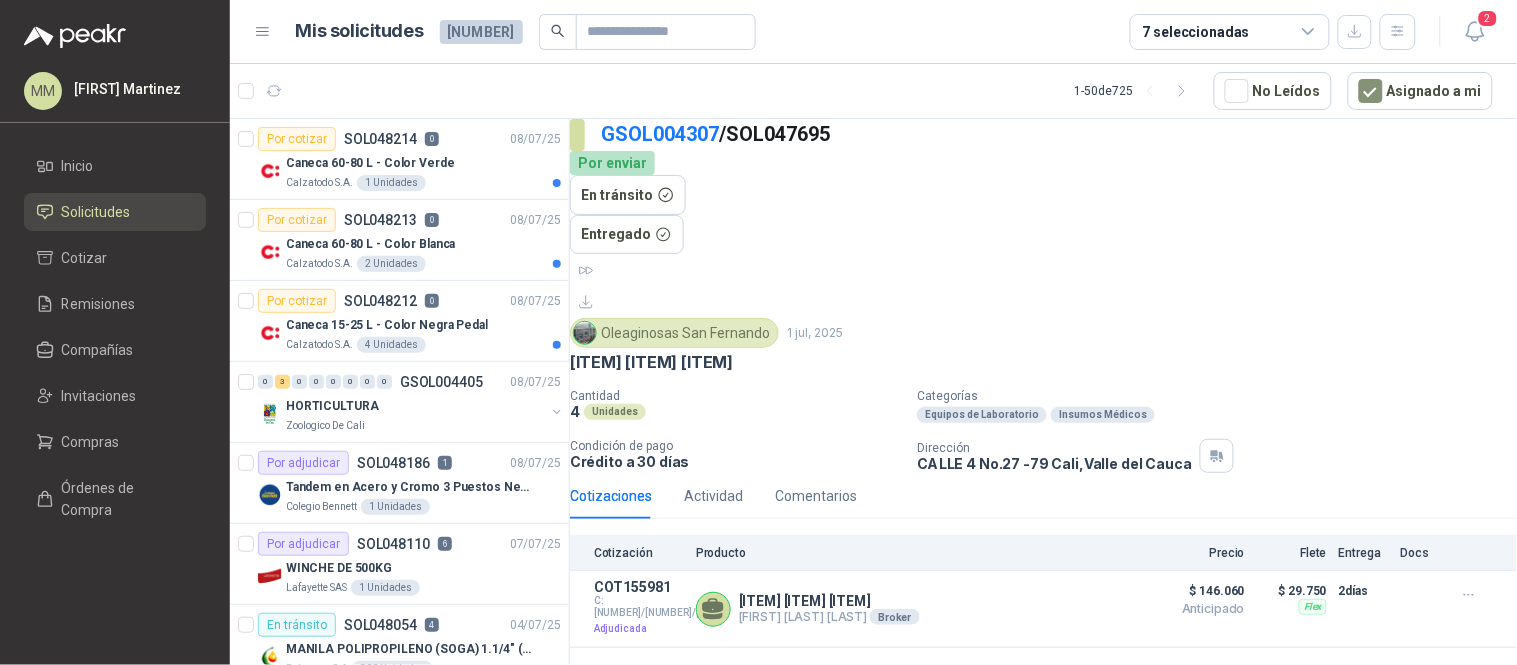 click on "[CODE]  /  [CODE]" at bounding box center (1059, 134) 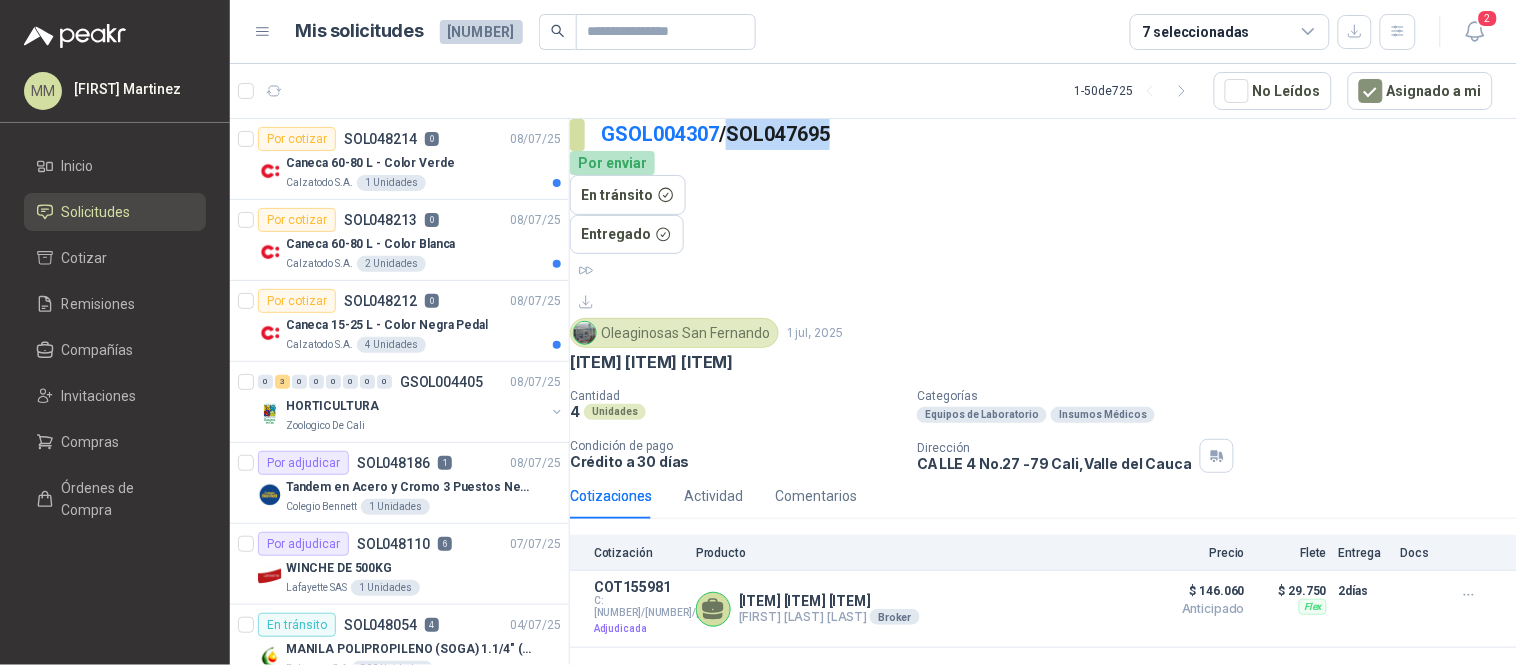 click on "[CODE]  /  [CODE]" at bounding box center [1059, 134] 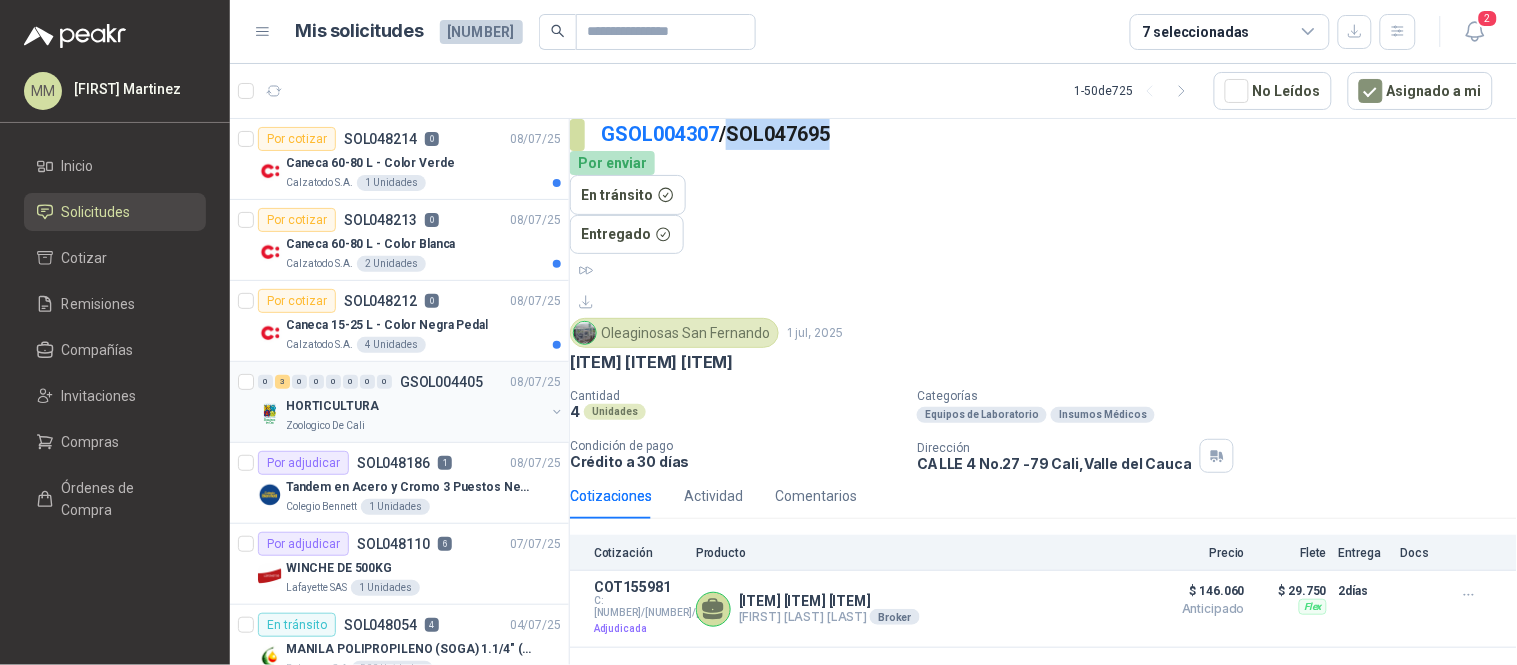 click at bounding box center (557, 412) 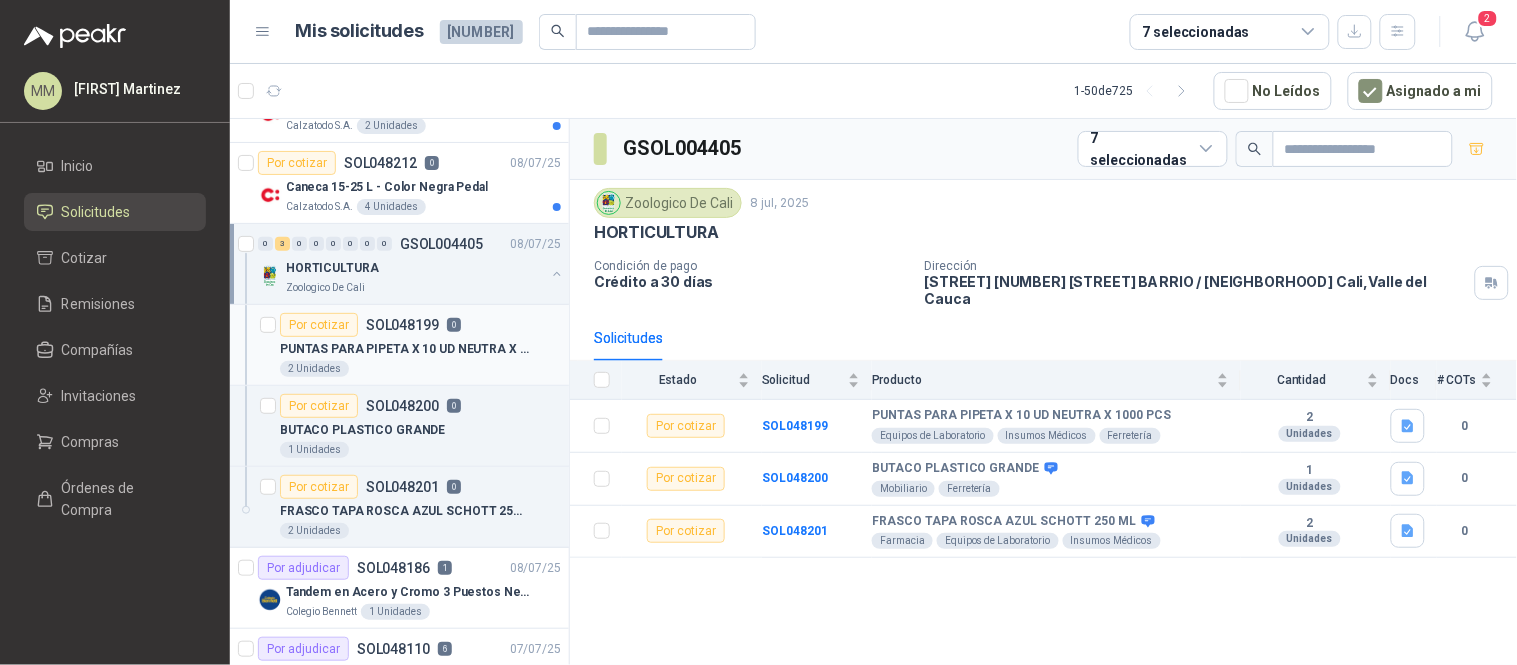 scroll, scrollTop: 140, scrollLeft: 0, axis: vertical 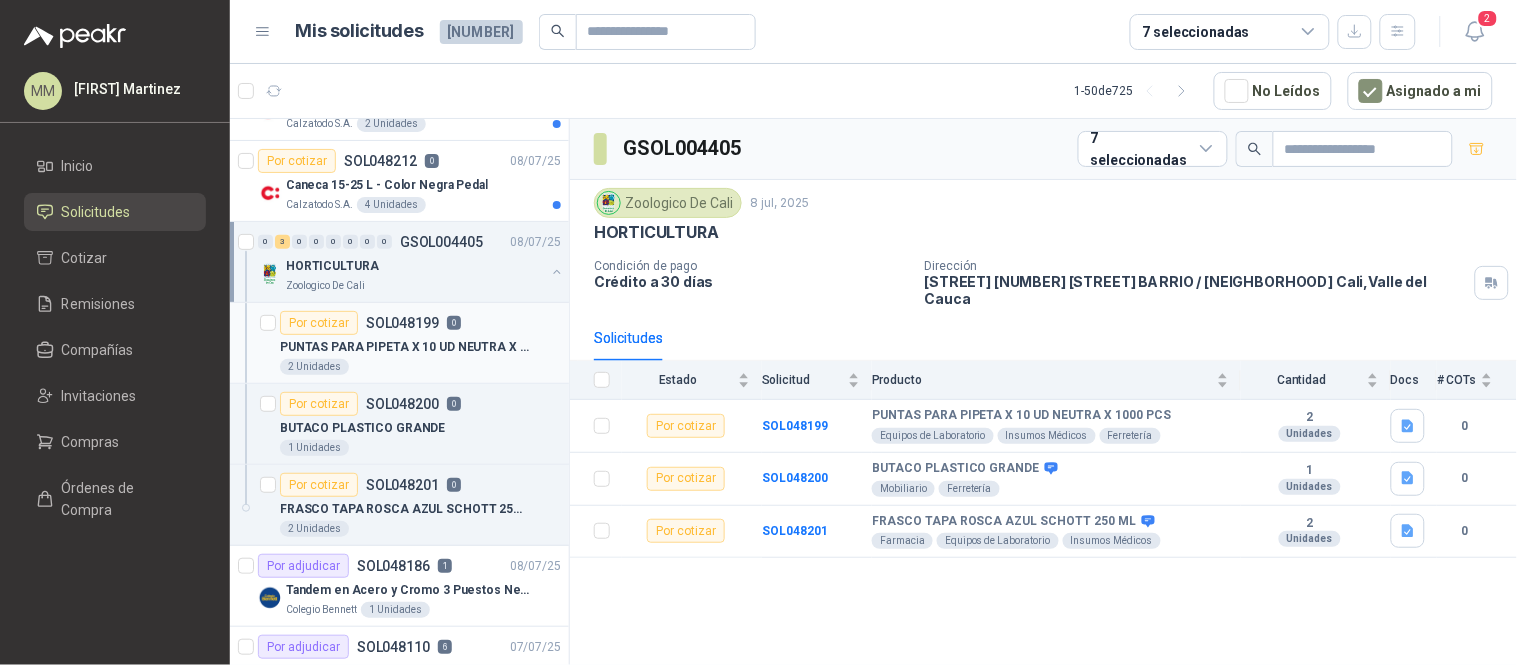 click on "PUNTAS PARA PIPETA X 10 UD NEUTRA X 1000 PCS" at bounding box center [404, 347] 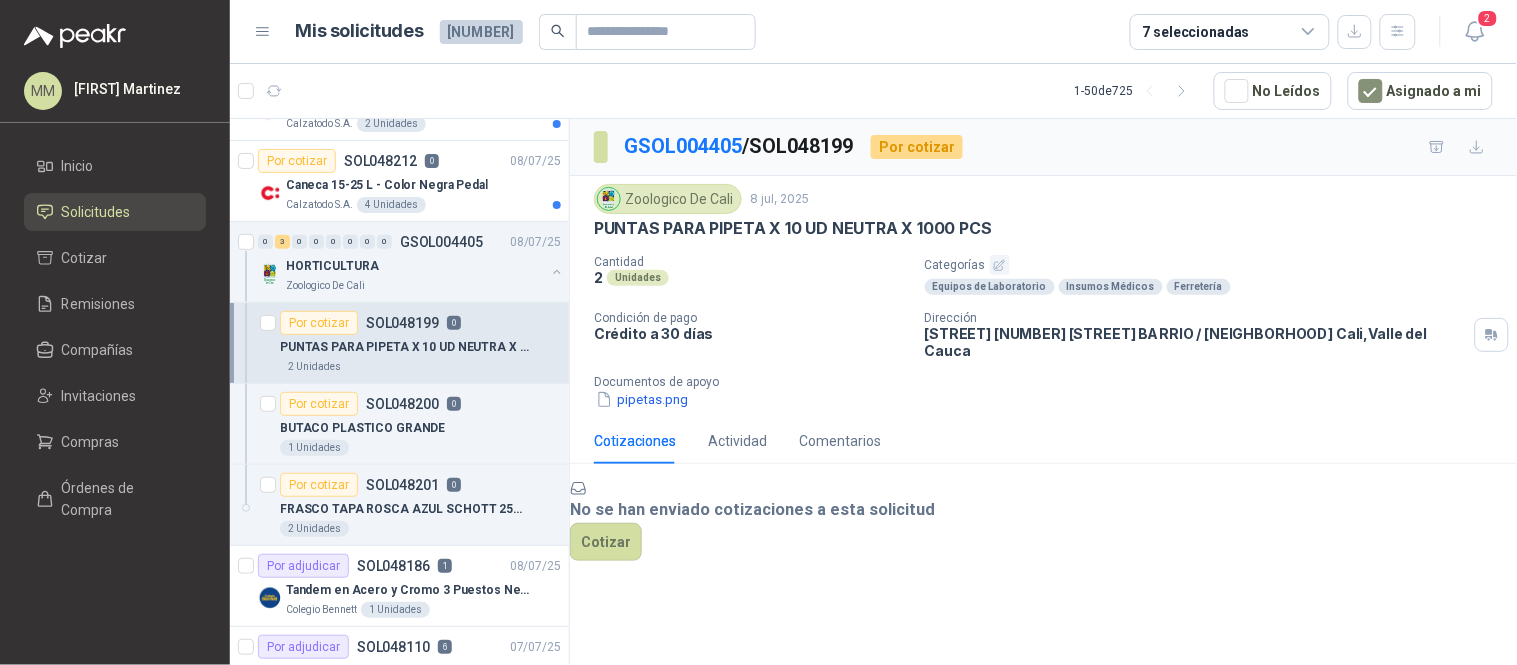 click on "PUNTAS PARA PIPETA X 10 UD NEUTRA X 1000 PCS" at bounding box center [793, 228] 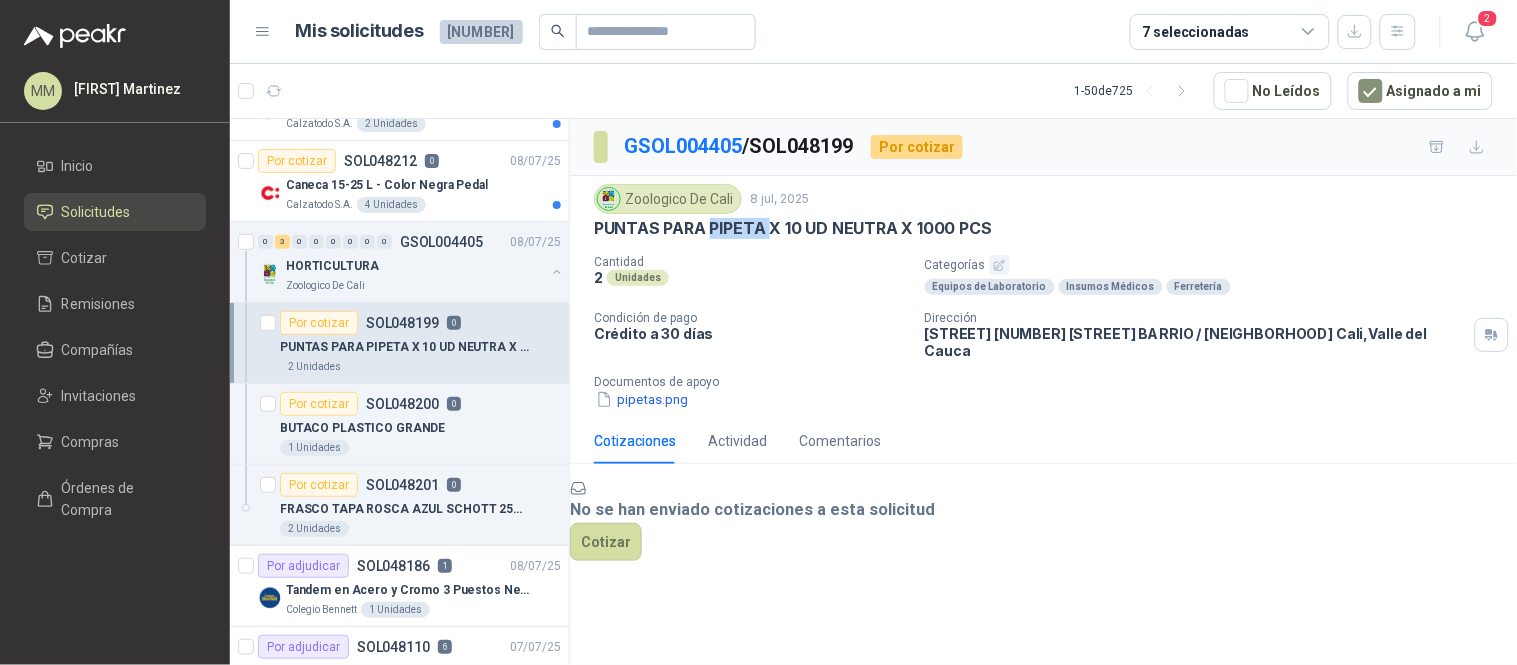 click on "PUNTAS PARA PIPETA X 10 UD NEUTRA X 1000 PCS" at bounding box center (793, 228) 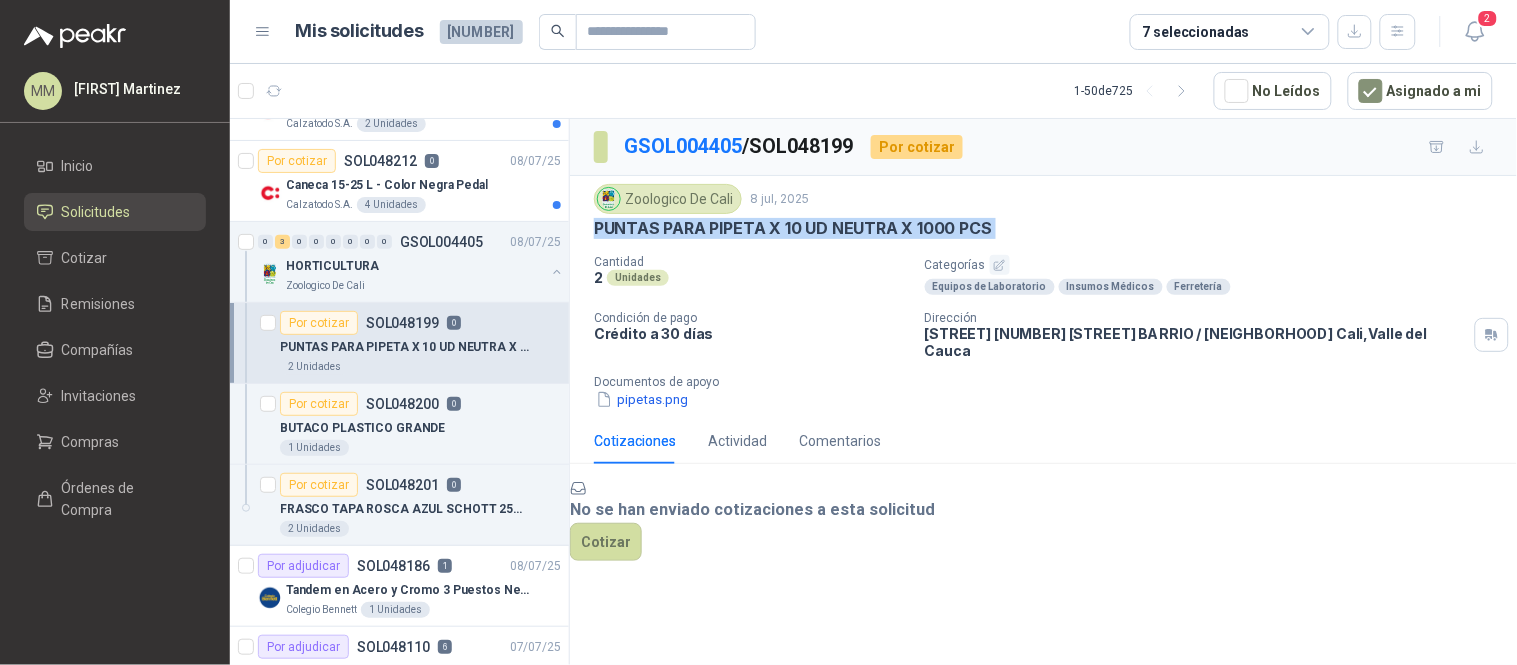 click on "PUNTAS PARA PIPETA X 10 UD NEUTRA X 1000 PCS" at bounding box center (793, 228) 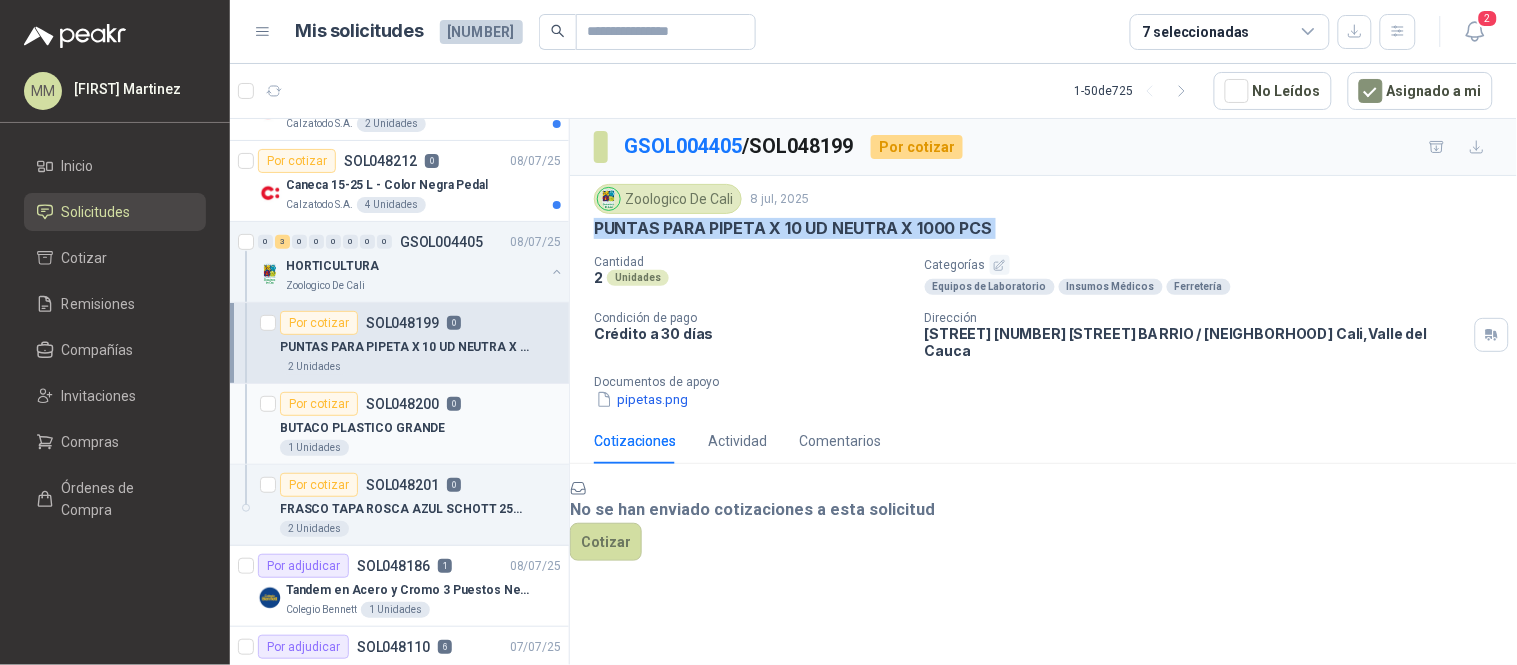 click on "Por cotizar [CODE] [NUMBER]" at bounding box center [370, 404] 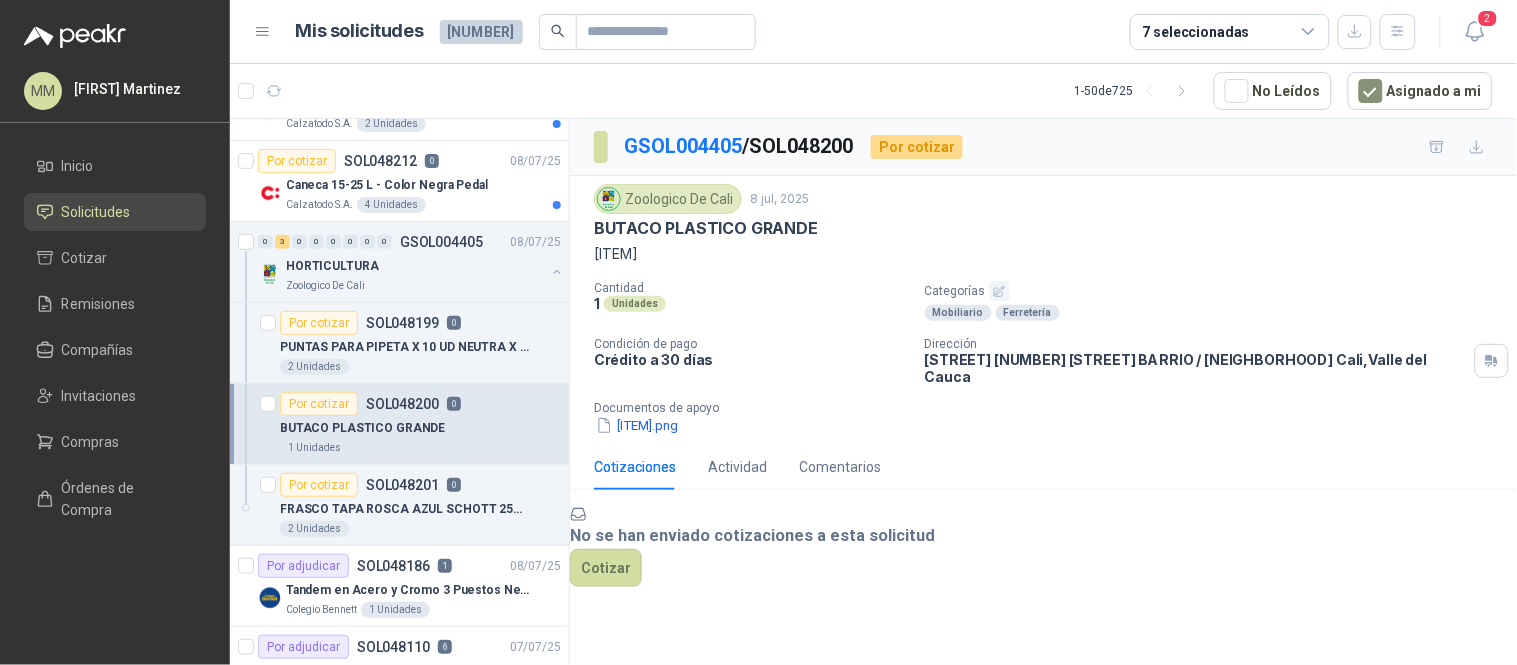 click on "BUTACO PLASTICO GRANDE" at bounding box center (706, 228) 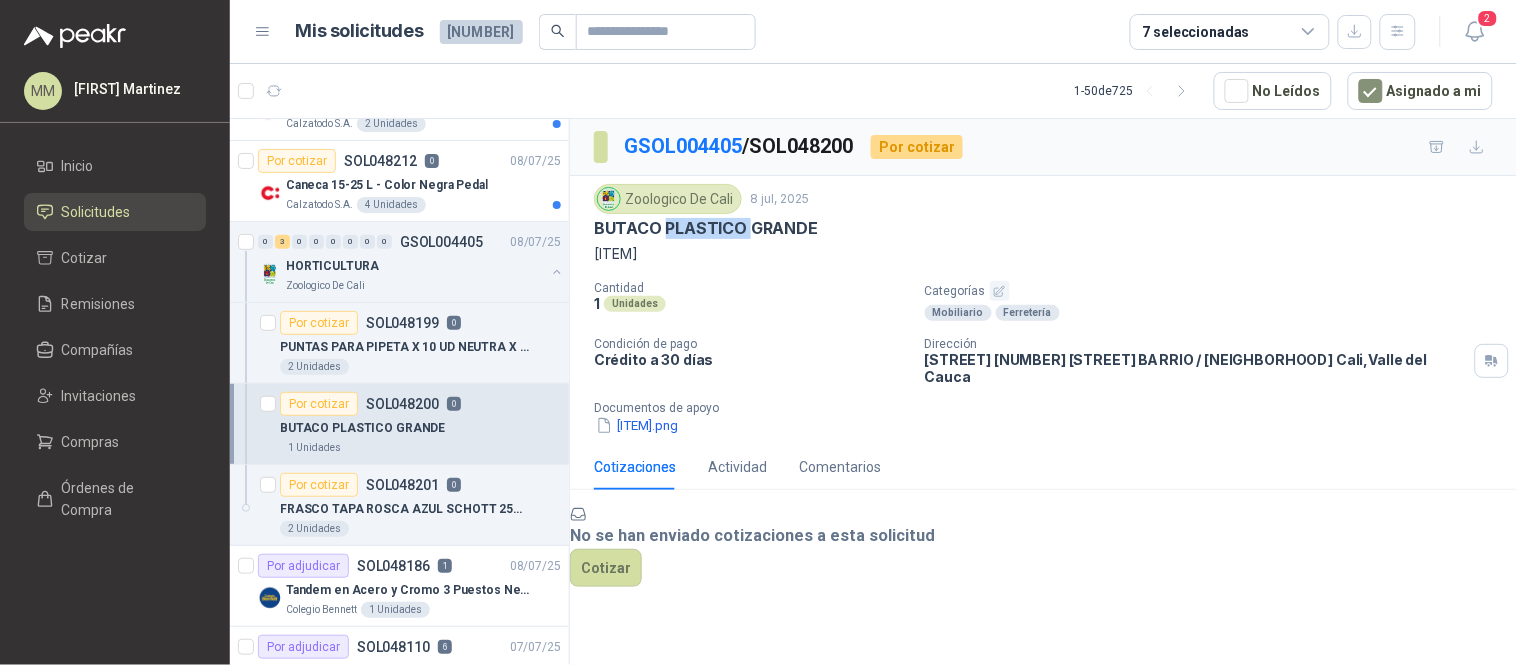 click on "BUTACO PLASTICO GRANDE" at bounding box center (706, 228) 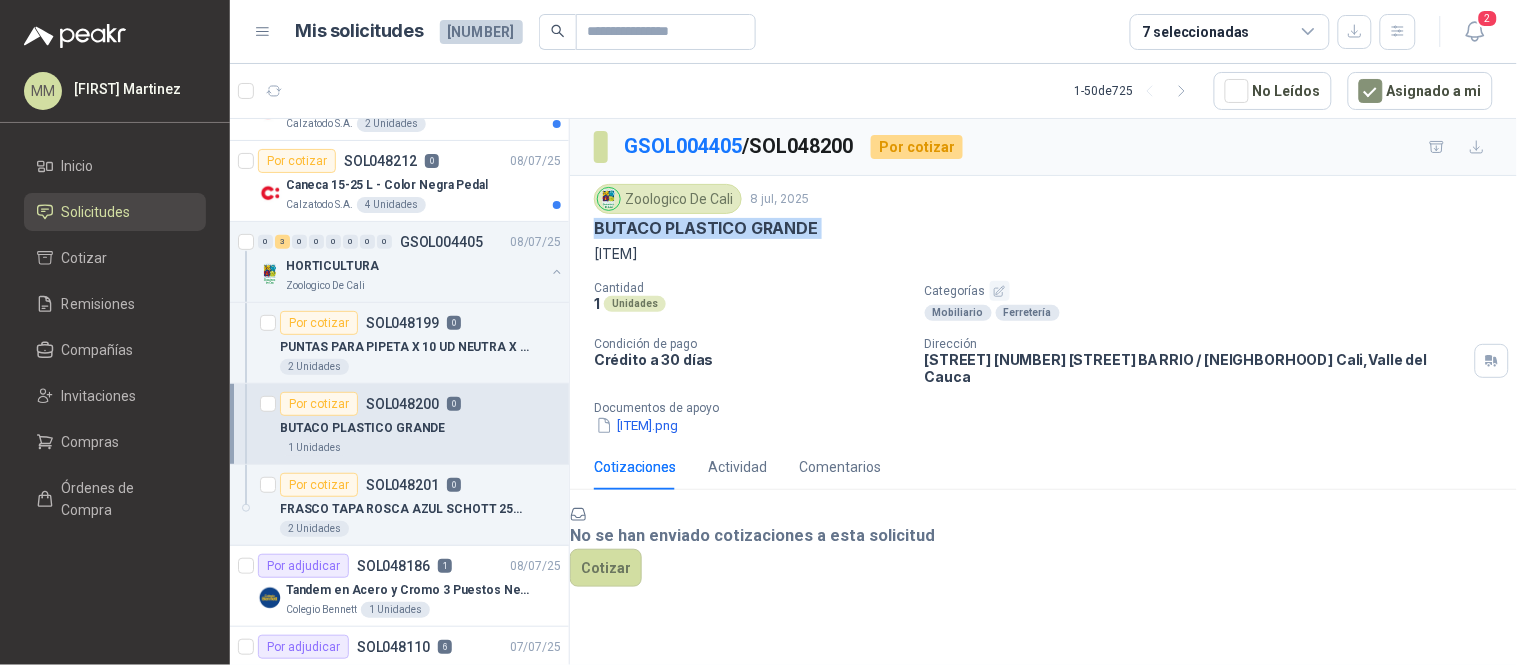 click on "BUTACO PLASTICO GRANDE" at bounding box center [706, 228] 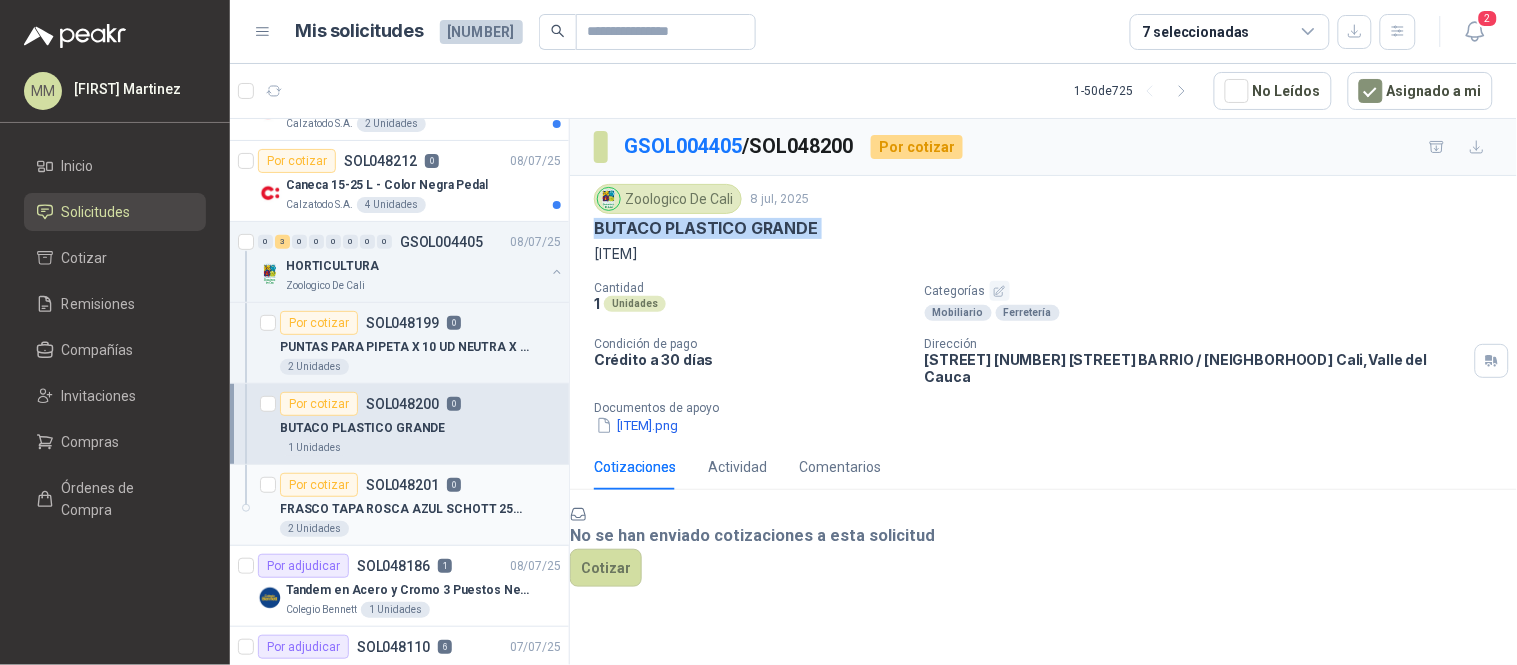 click on "FRASCO TAPA ROSCA AZUL SCHOTT 250 ML" at bounding box center [420, 509] 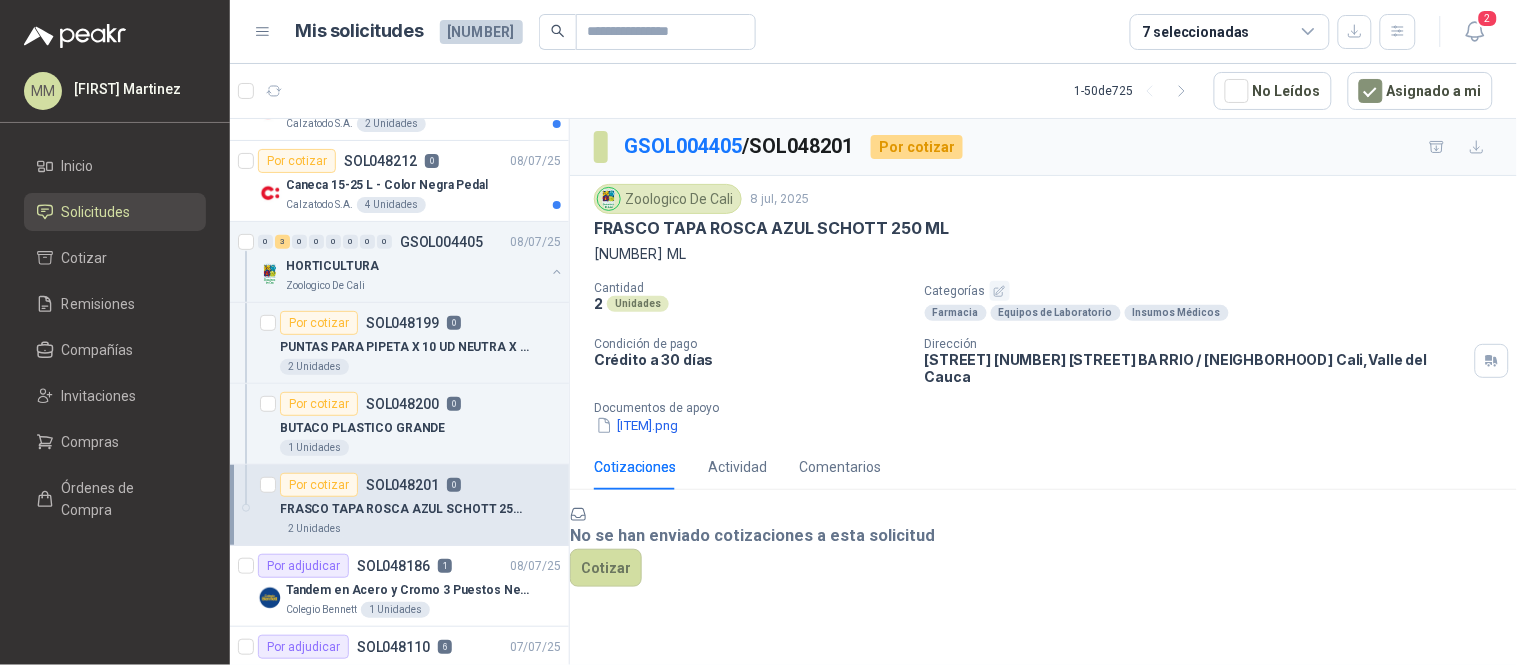 click on "FRASCO TAPA ROSCA AZUL SCHOTT 250 ML" at bounding box center [772, 228] 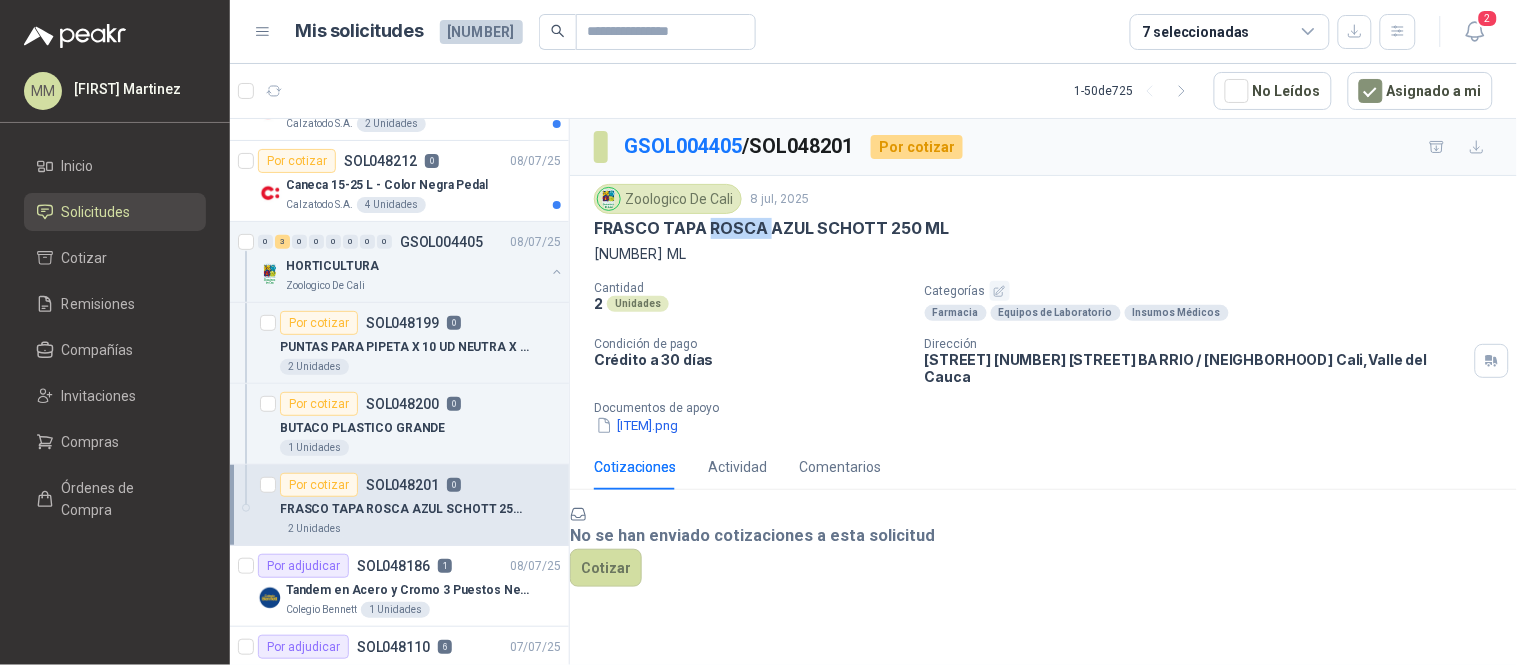 click on "FRASCO TAPA ROSCA AZUL SCHOTT 250 ML" at bounding box center (772, 228) 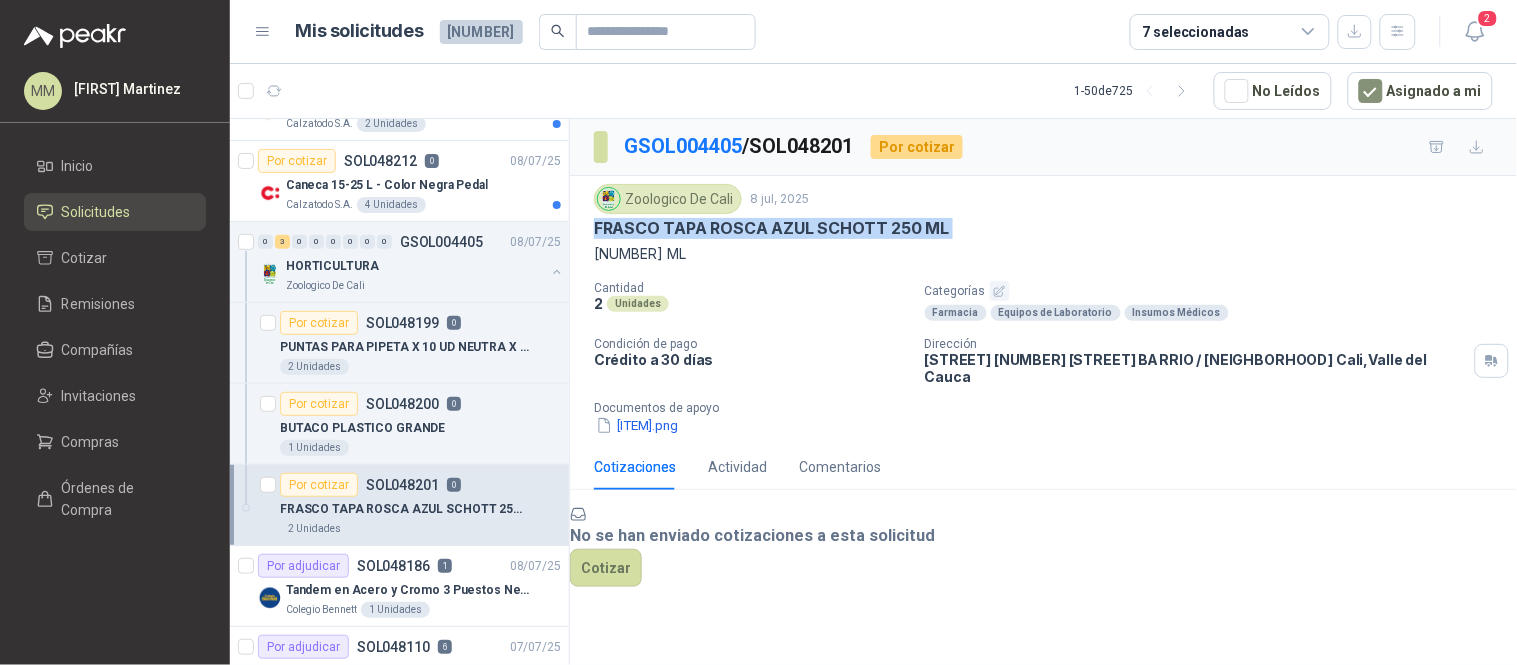 click on "FRASCO TAPA ROSCA AZUL SCHOTT 250 ML" at bounding box center [772, 228] 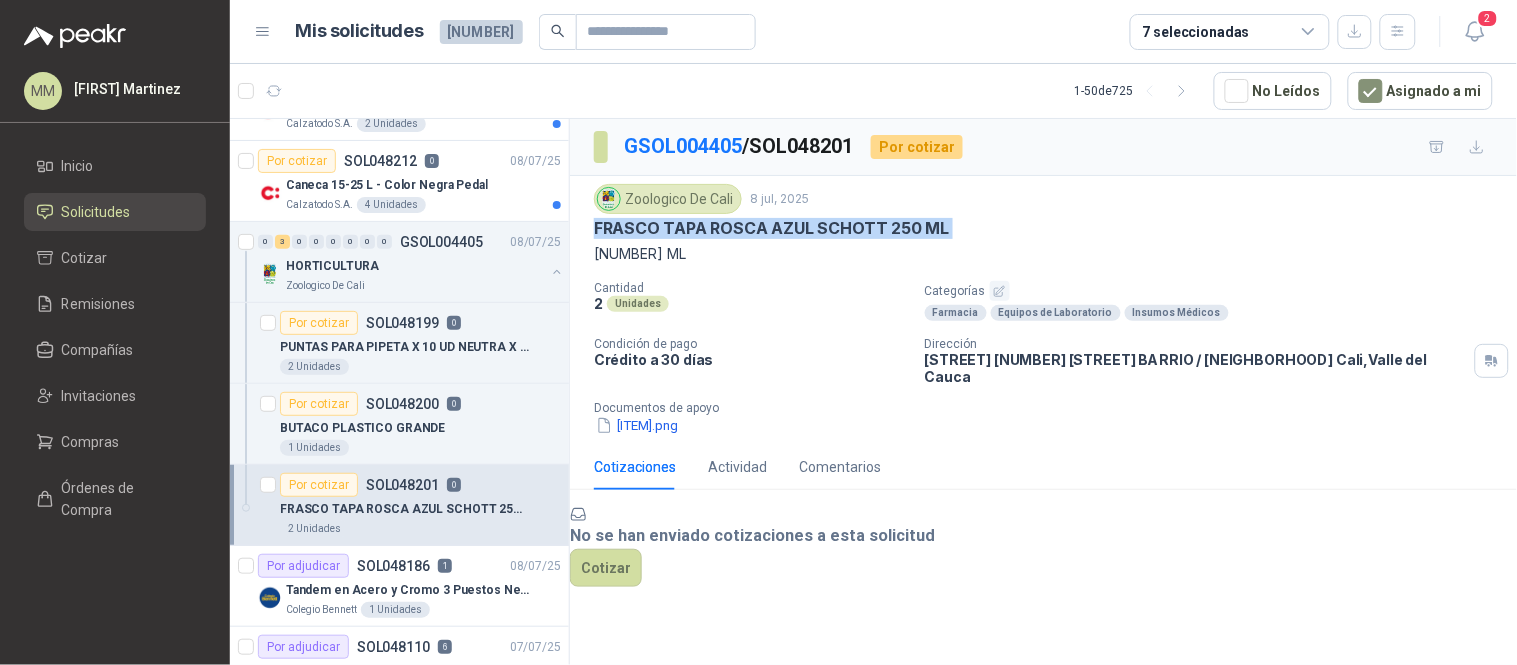 copy on "FRASCO TAPA ROSCA AZUL SCHOTT 250 ML" 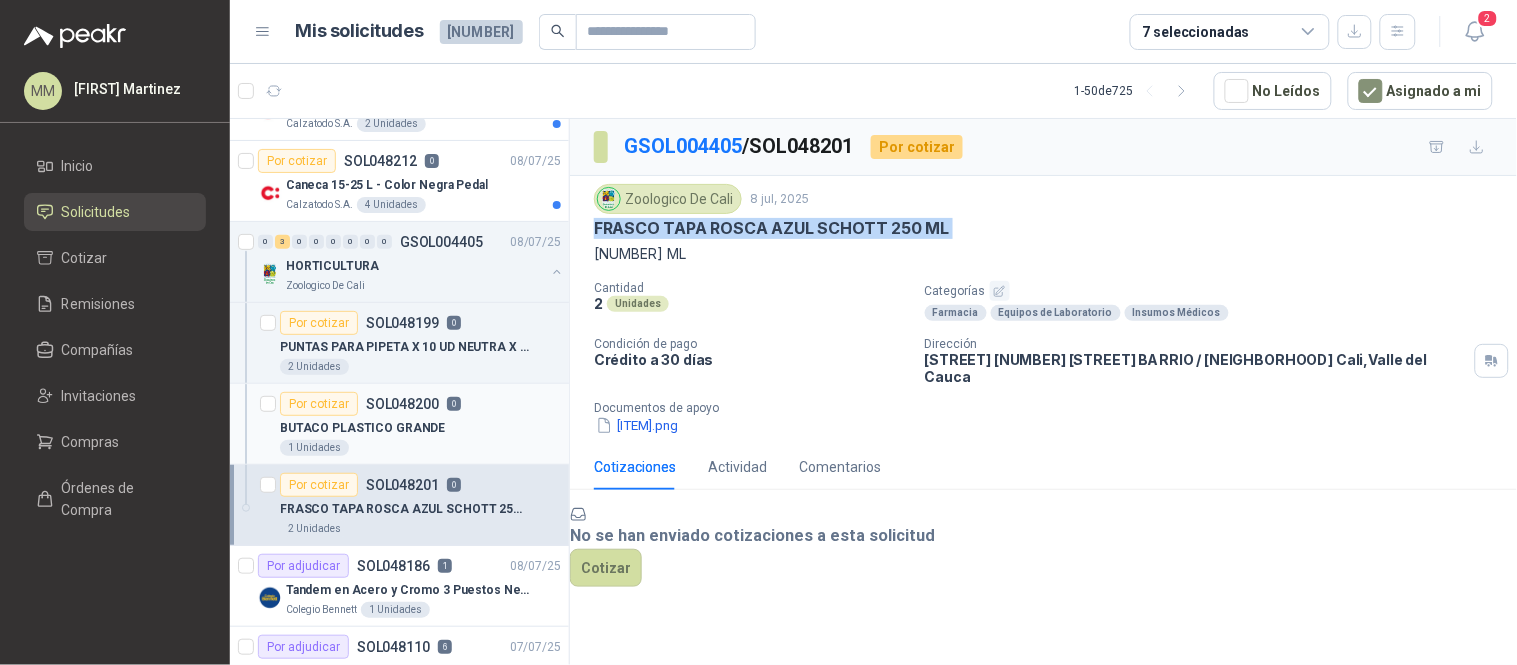 click on "0" at bounding box center (454, 404) 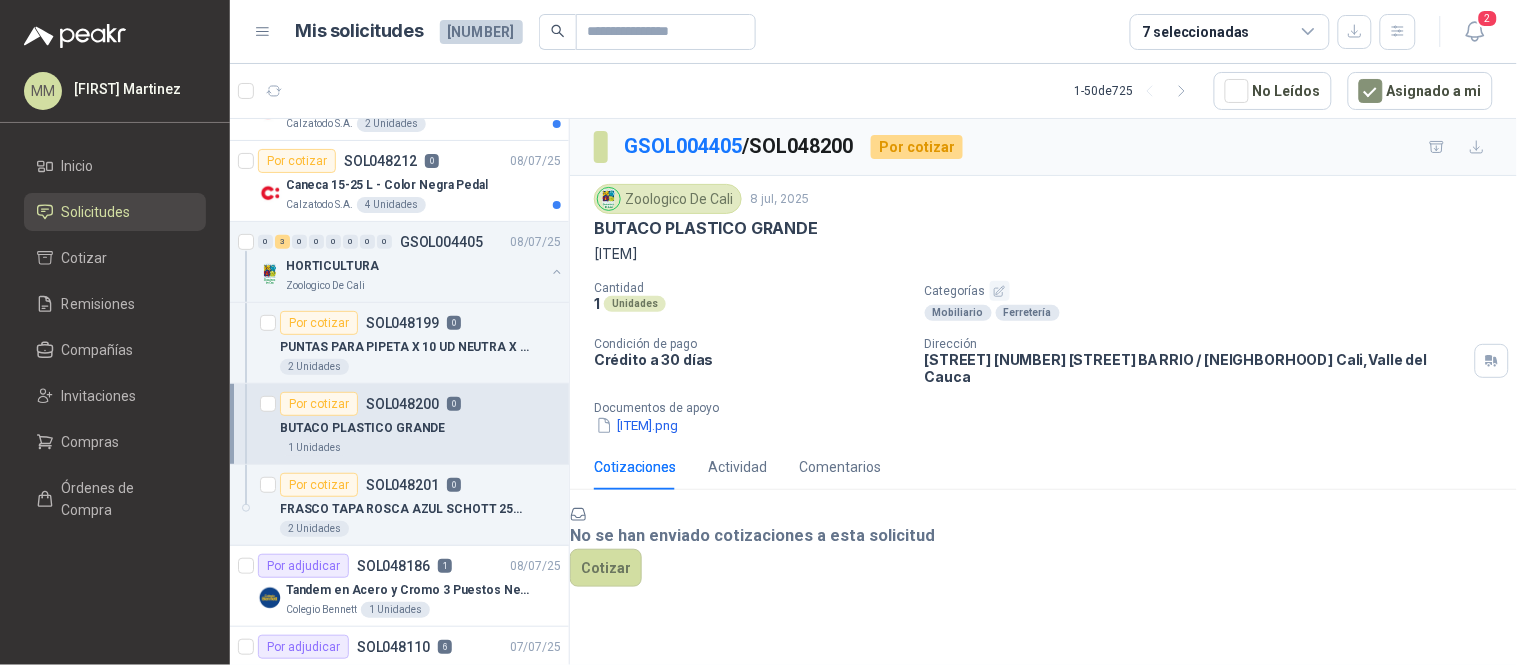 click on "Zoologico De Cali" at bounding box center [668, 199] 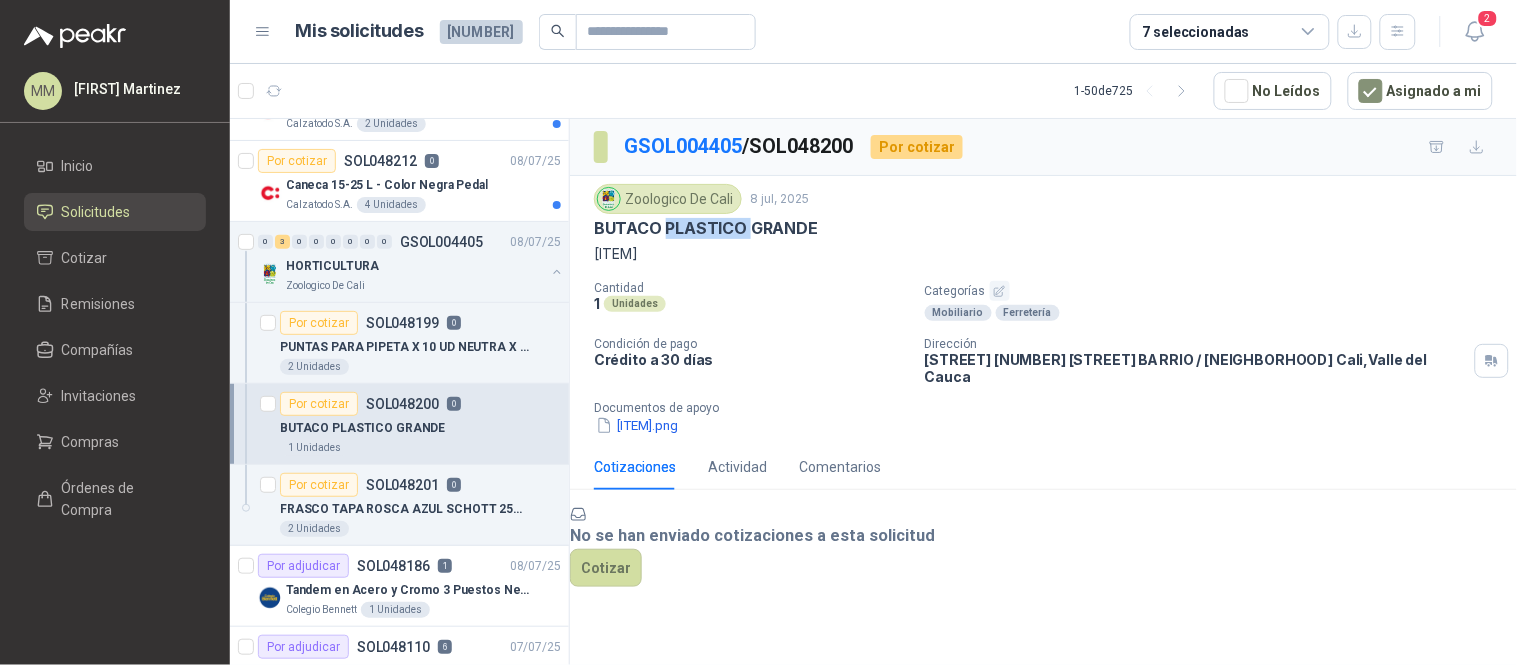 click on "BUTACO PLASTICO GRANDE" at bounding box center [706, 228] 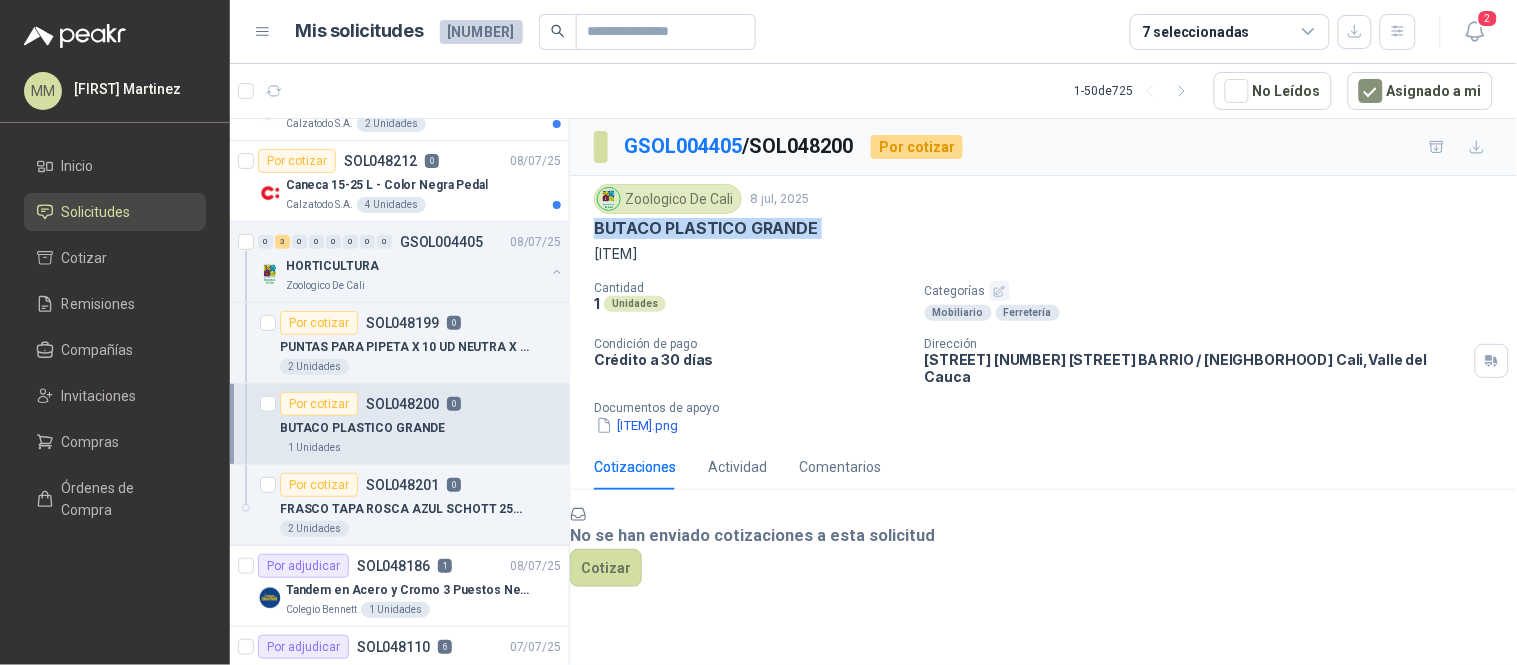click on "BUTACO PLASTICO GRANDE" at bounding box center (706, 228) 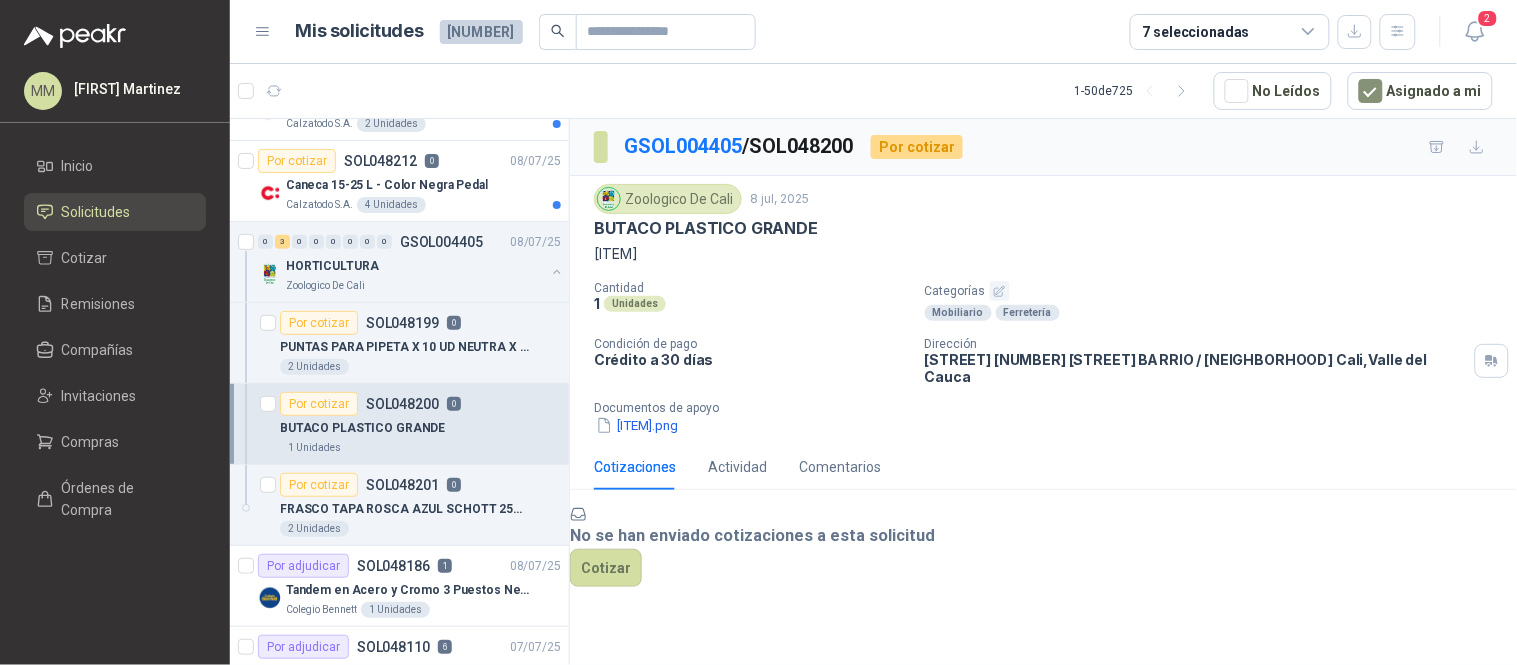click on "Cantidad [NUMBER]   Unidades Categorías Mobiliario Ferretería Condición de pago Crédito a [NUMBER] días Dirección [STREET] [NUMBER] [STREET]  BARRIO / [NEIGHBORHOOD]    [CITY],  [STATE] Documentos de apoyo [ITEM].png" at bounding box center (1043, 358) 